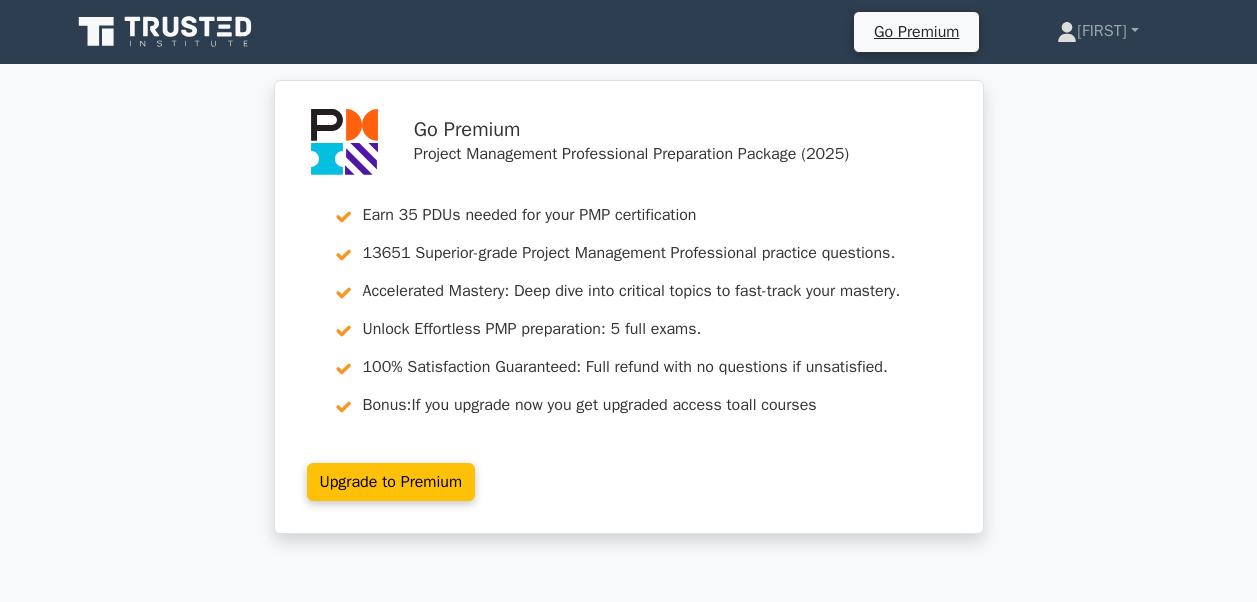 scroll, scrollTop: 800, scrollLeft: 0, axis: vertical 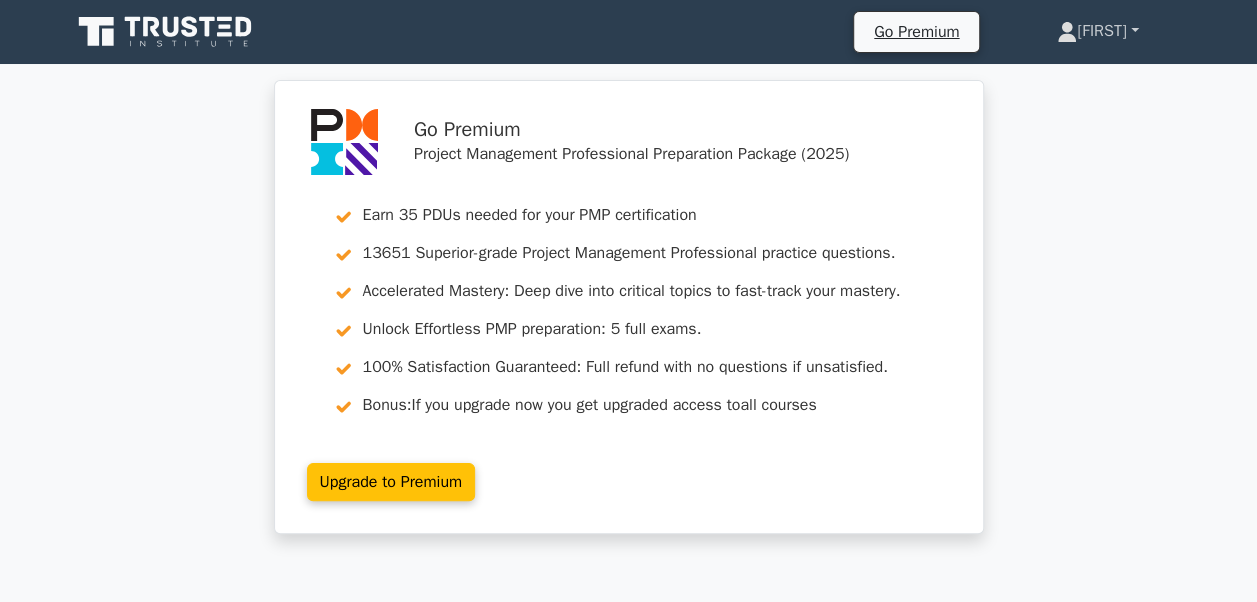 click on "[FIRST]" at bounding box center [1097, 31] 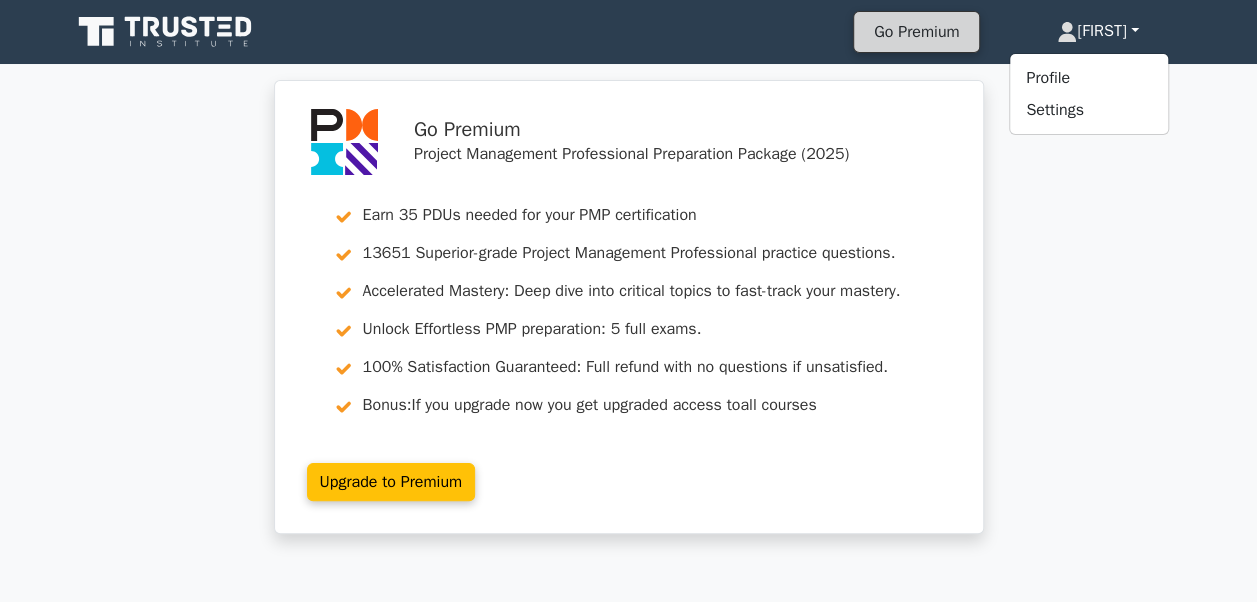 click on "Go Premium" at bounding box center [916, 32] 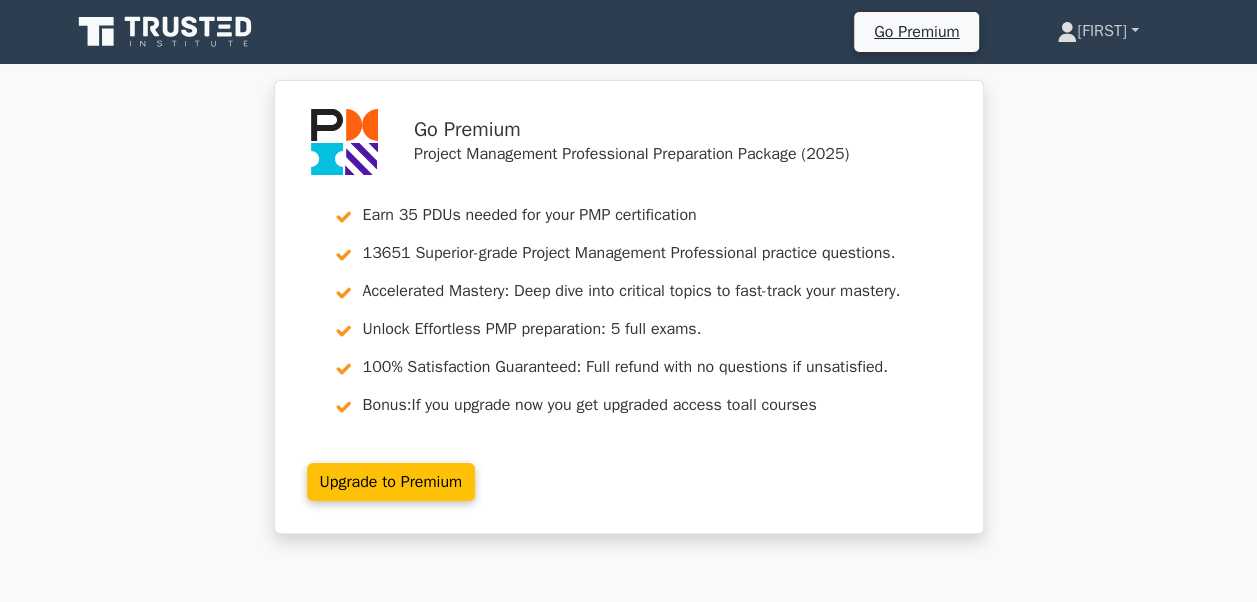 click on "[FIRST]" at bounding box center [1097, 31] 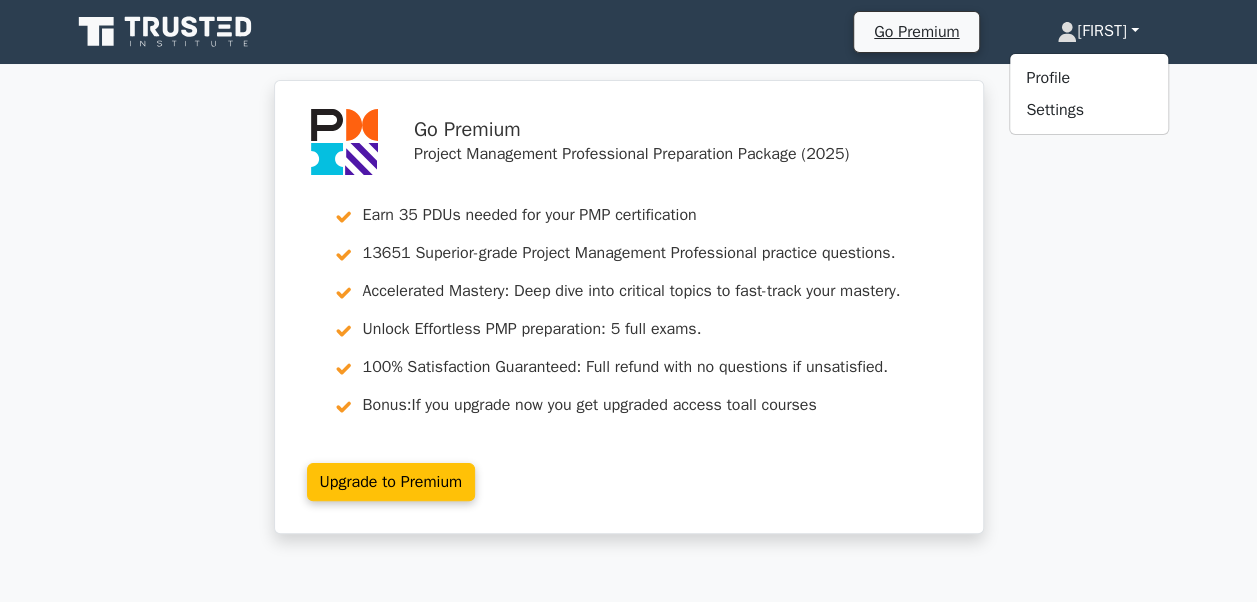 click 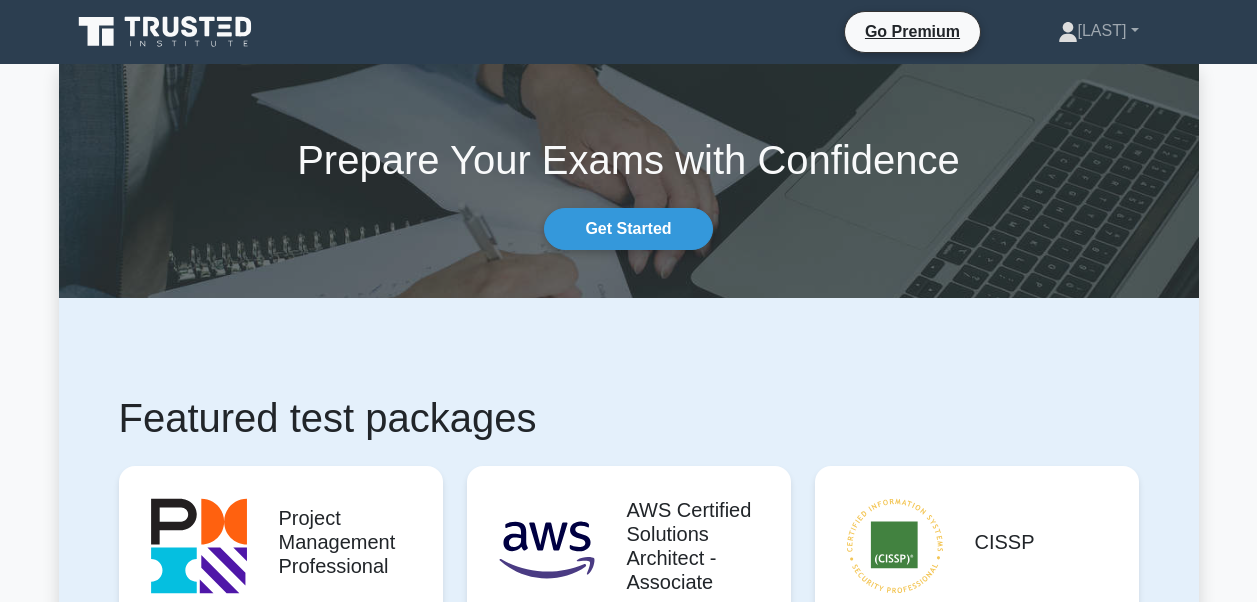 scroll, scrollTop: 0, scrollLeft: 0, axis: both 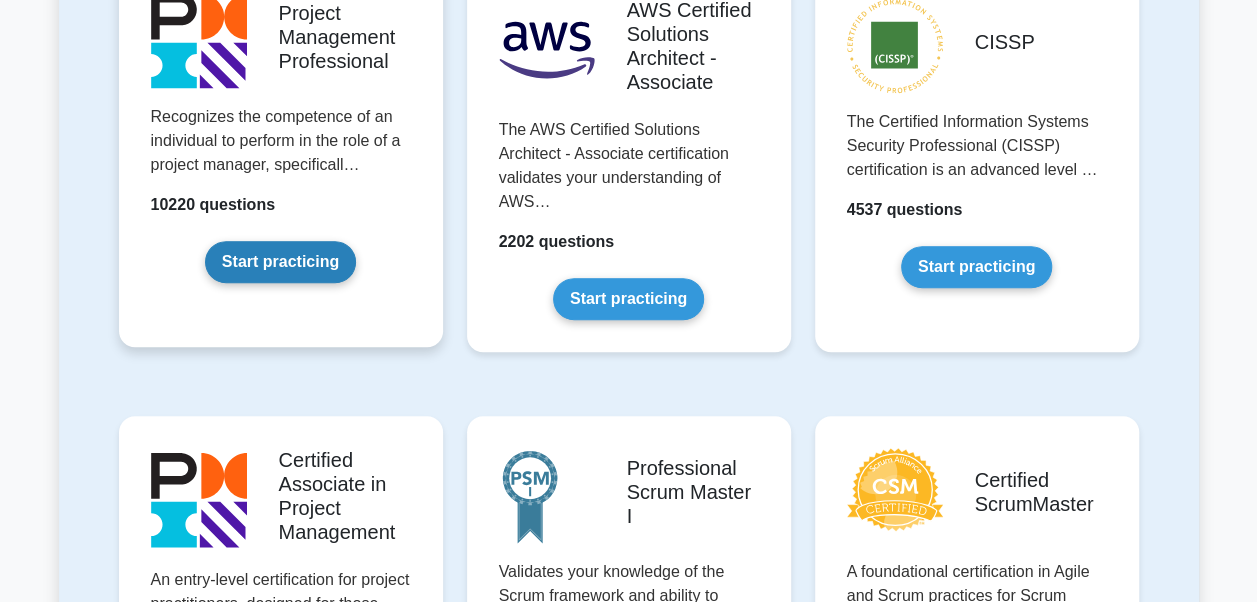 click on "Start practicing" at bounding box center (280, 262) 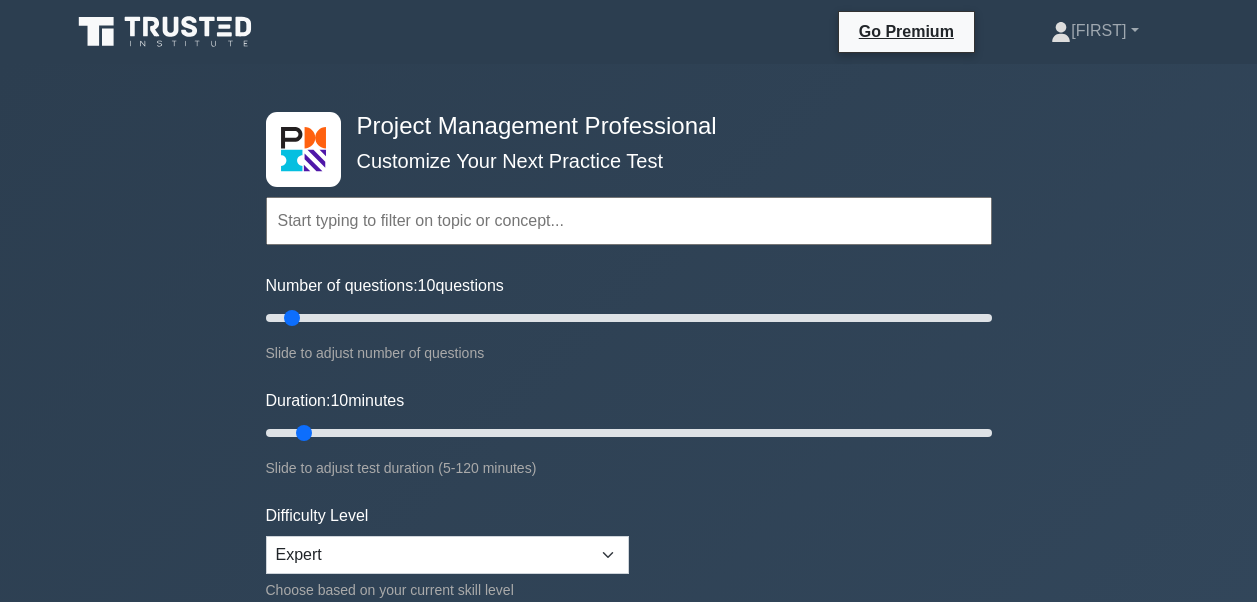 scroll, scrollTop: 0, scrollLeft: 0, axis: both 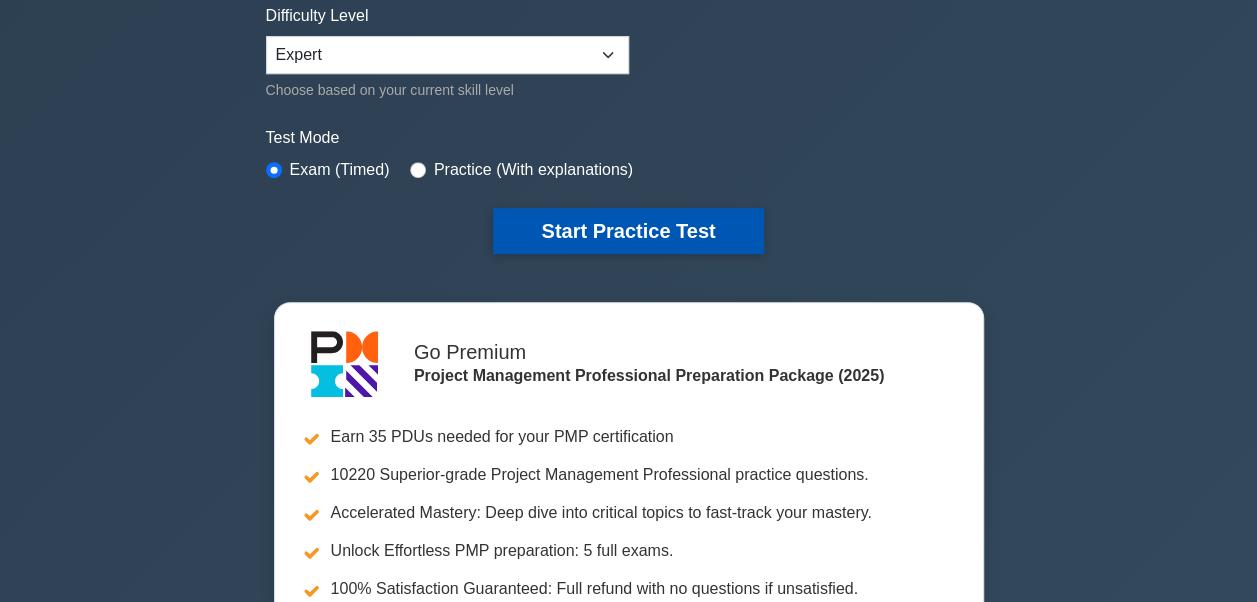 click on "Start Practice Test" at bounding box center (628, 231) 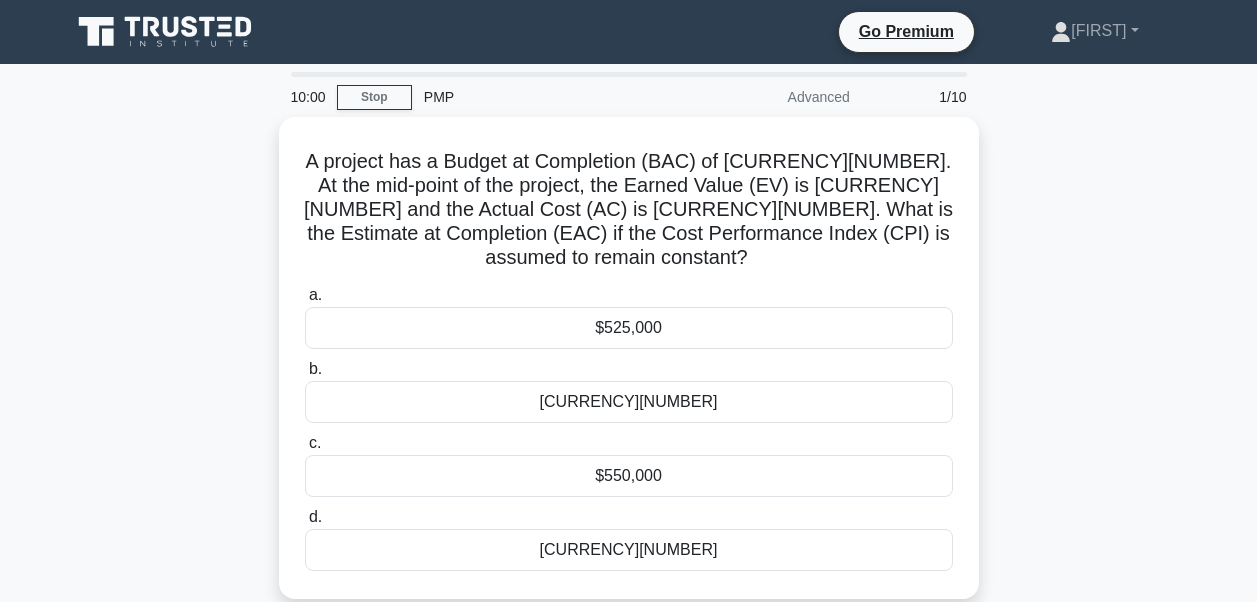 scroll, scrollTop: 0, scrollLeft: 0, axis: both 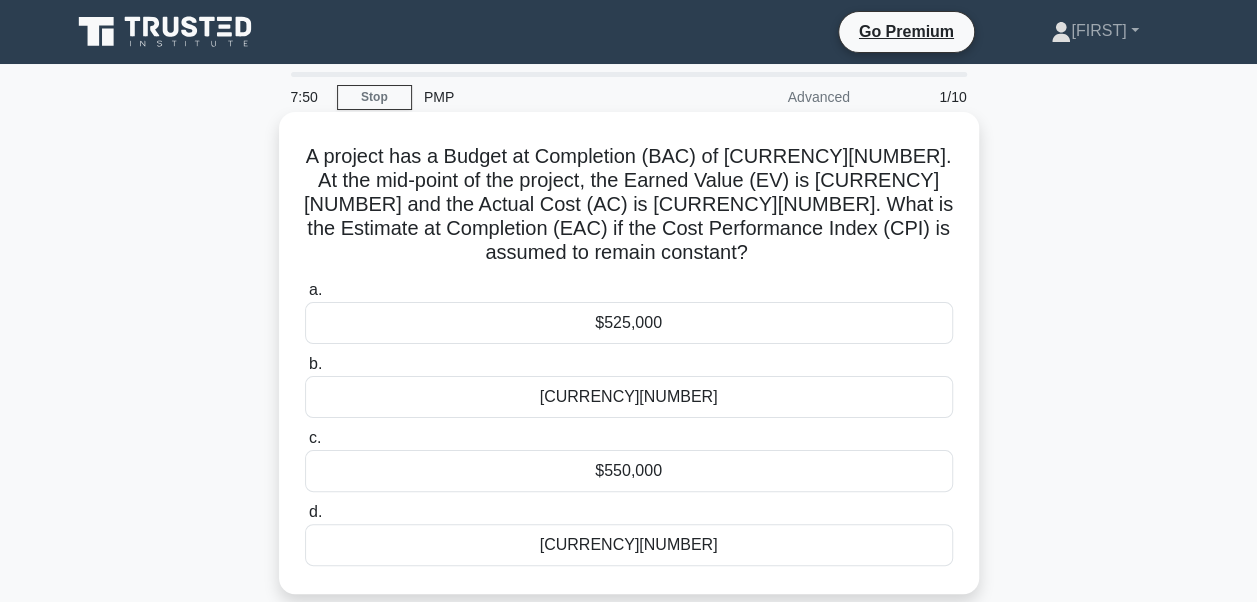 click on "$550,000" at bounding box center [629, 471] 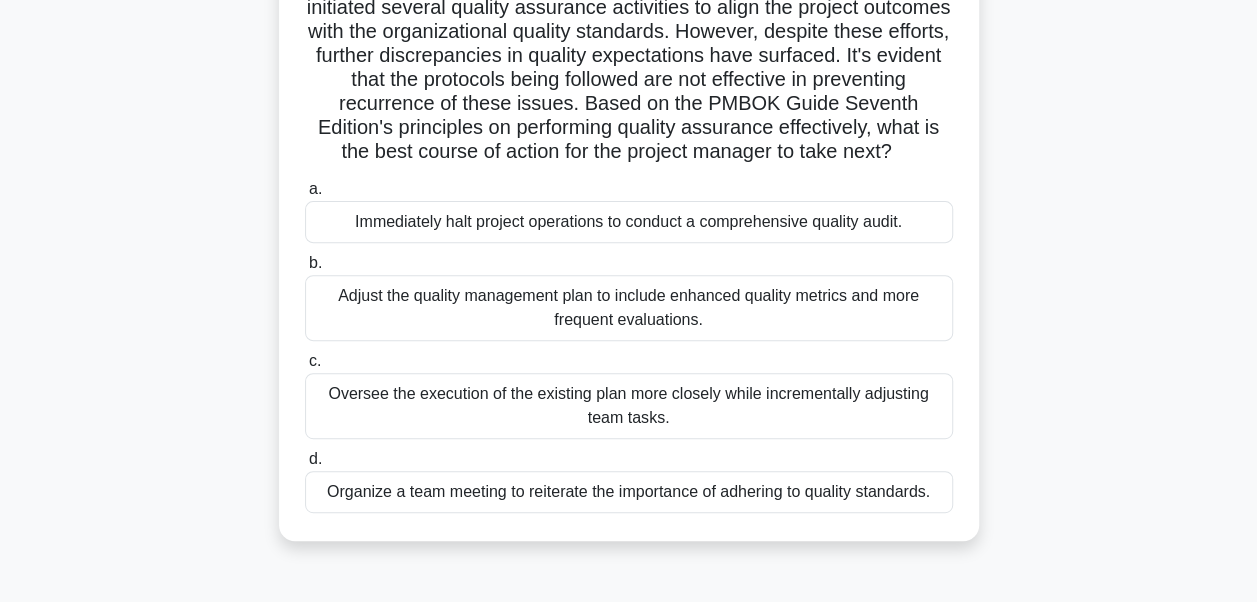 scroll, scrollTop: 300, scrollLeft: 0, axis: vertical 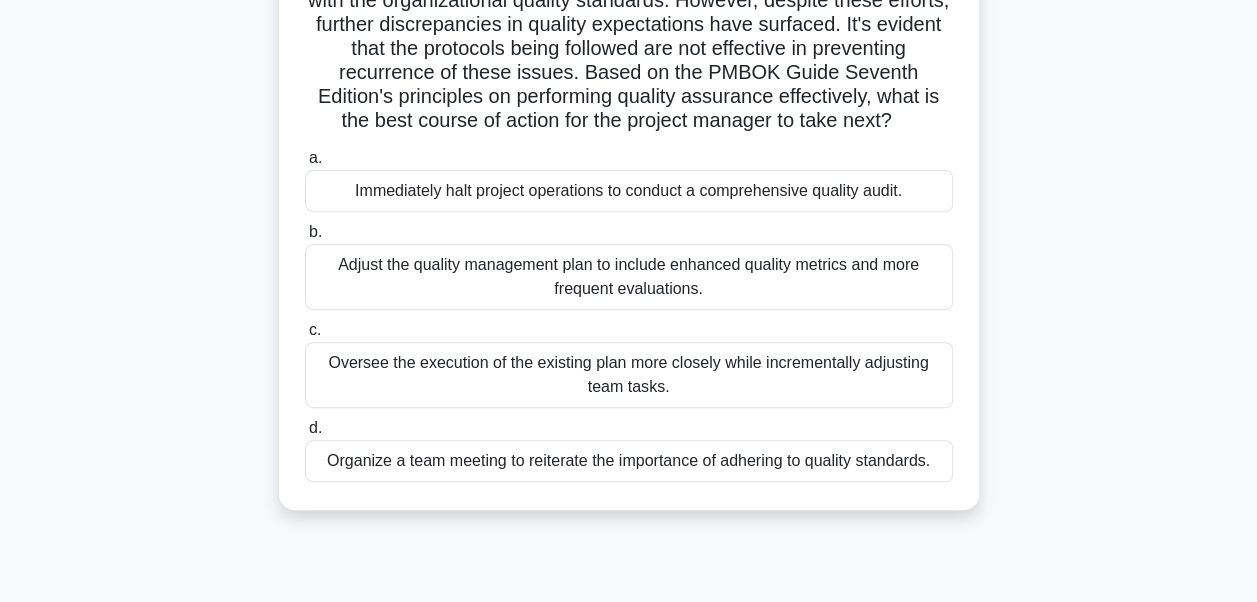 click on "Organize a team meeting to reiterate the importance of adhering to quality standards." at bounding box center [629, 461] 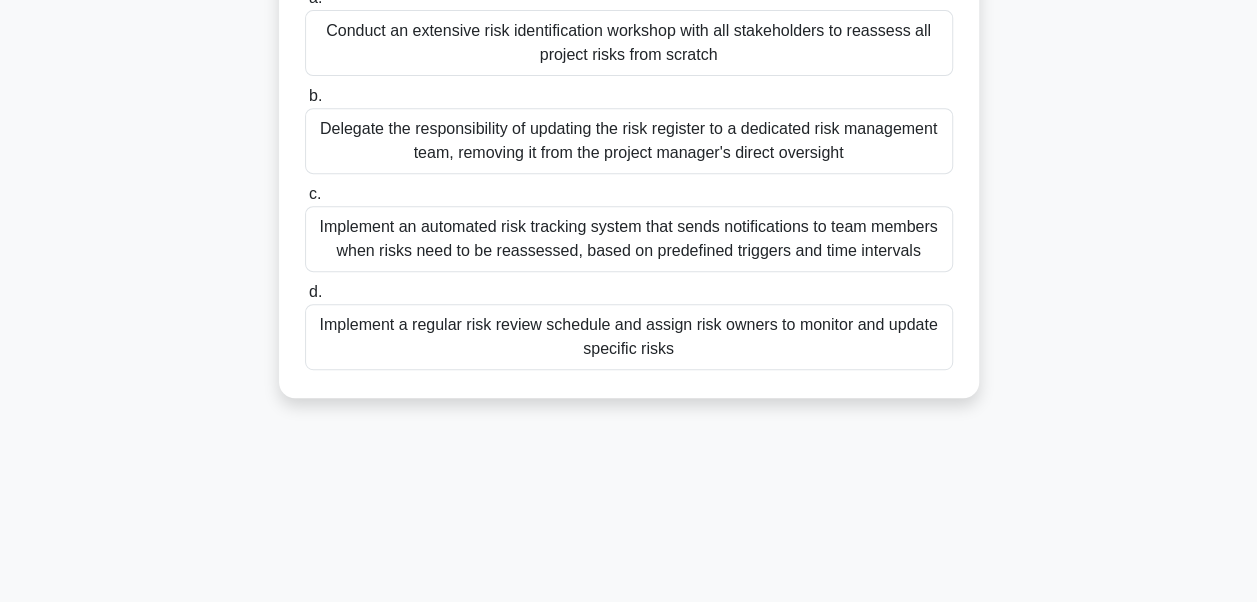 scroll, scrollTop: 400, scrollLeft: 0, axis: vertical 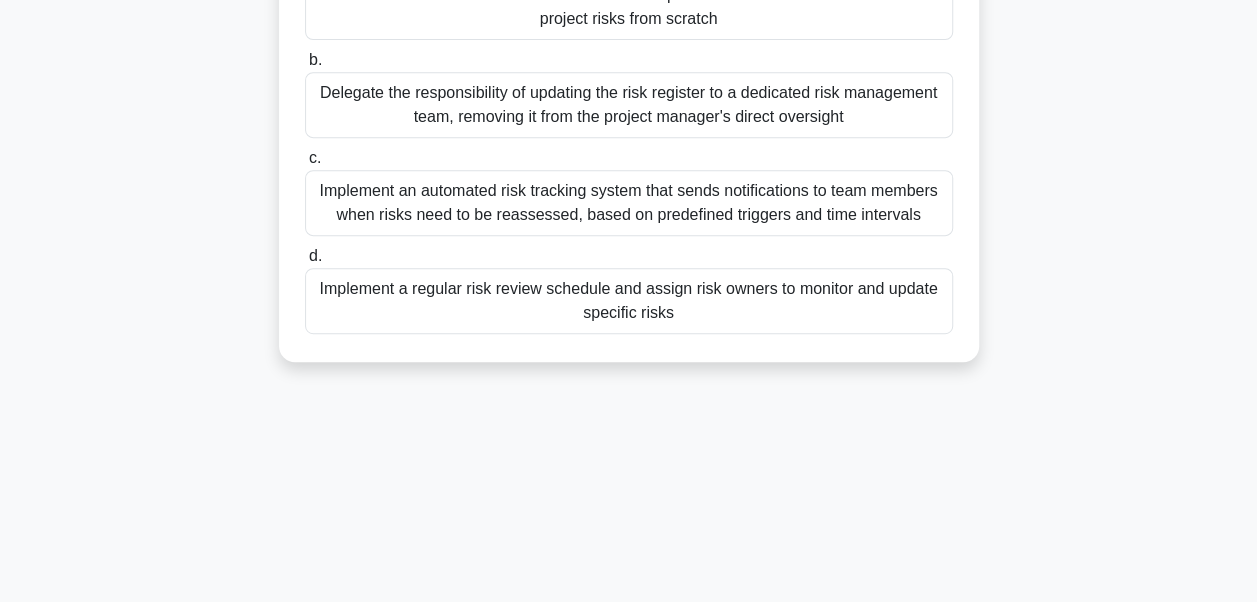 click on "Implement a regular risk review schedule and assign risk owners to monitor and update specific risks" at bounding box center (629, 301) 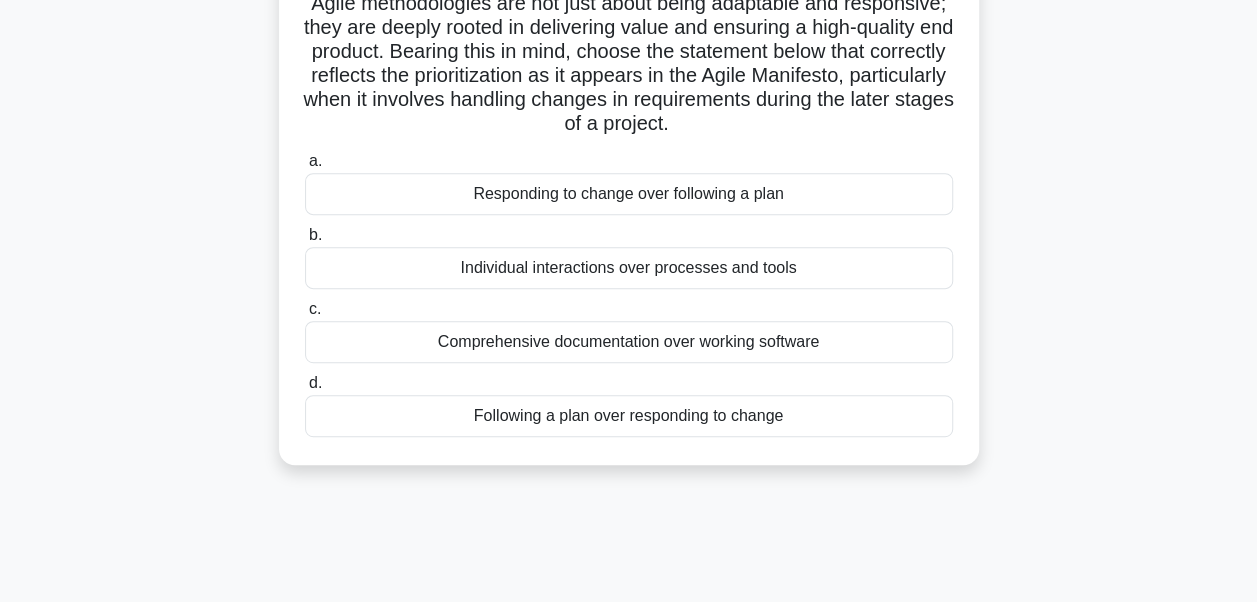 scroll, scrollTop: 400, scrollLeft: 0, axis: vertical 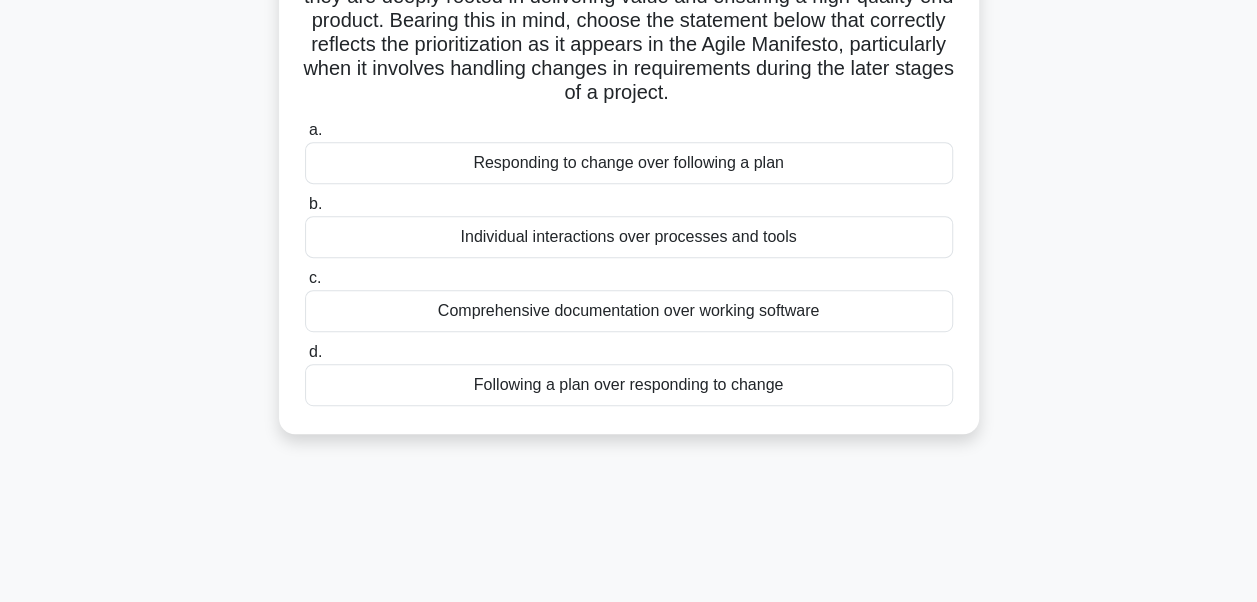 click on "Individual interactions over processes and tools" at bounding box center (629, 237) 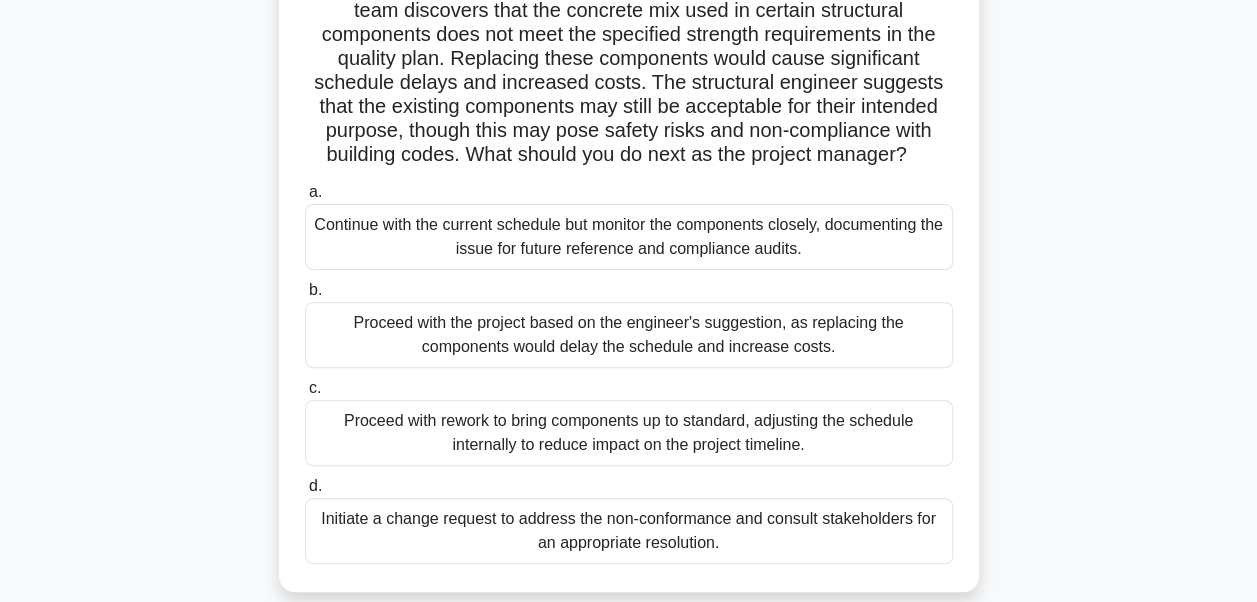scroll, scrollTop: 200, scrollLeft: 0, axis: vertical 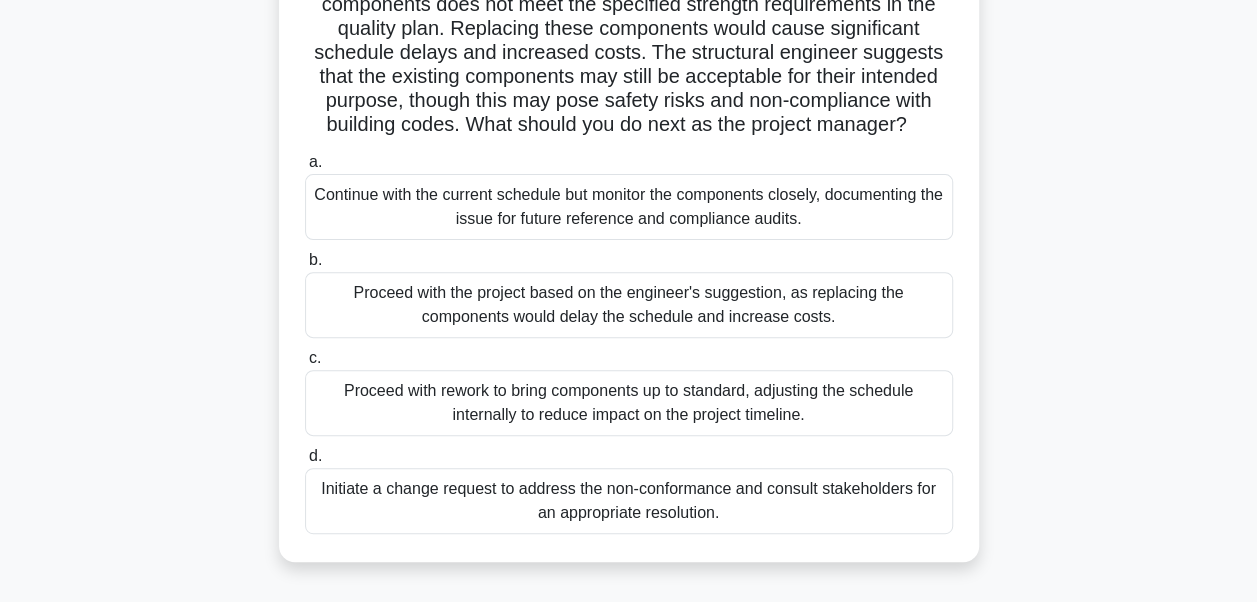 click on "Initiate a change request to address the non-conformance and consult stakeholders for an appropriate resolution." at bounding box center (629, 501) 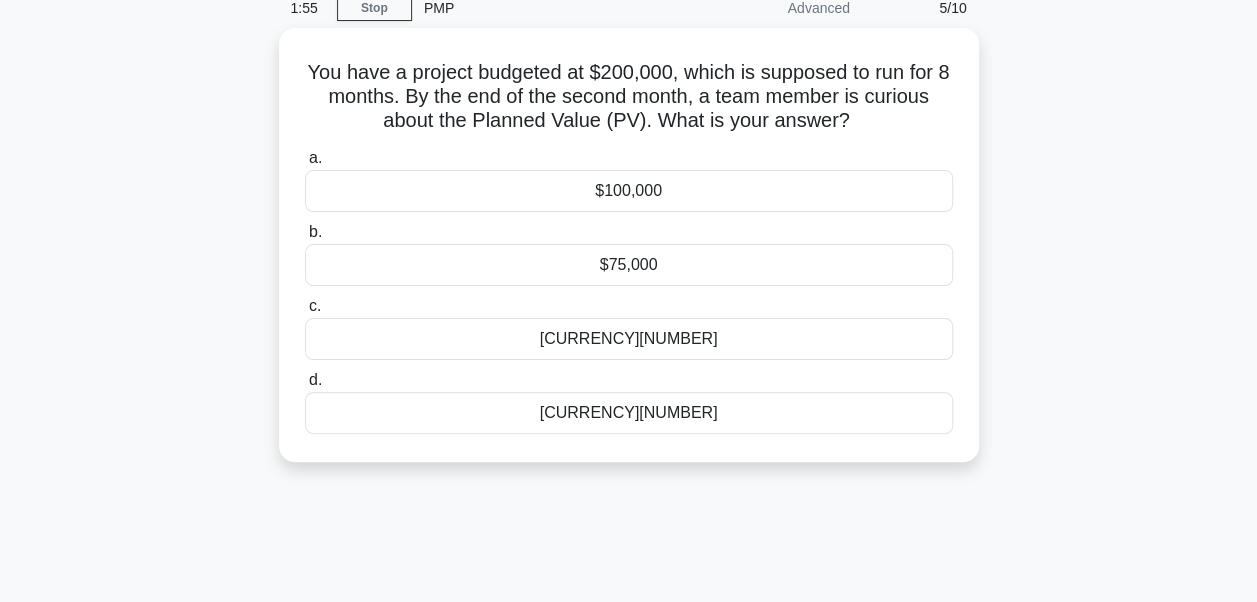 scroll, scrollTop: 0, scrollLeft: 0, axis: both 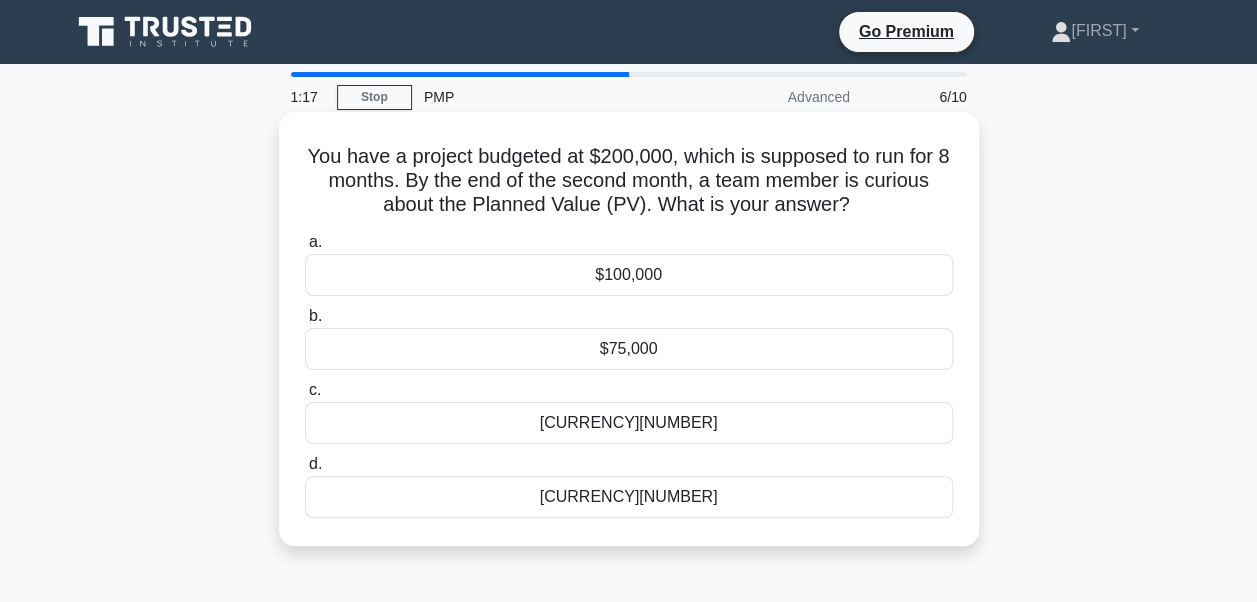 click on "$50,000" at bounding box center [629, 497] 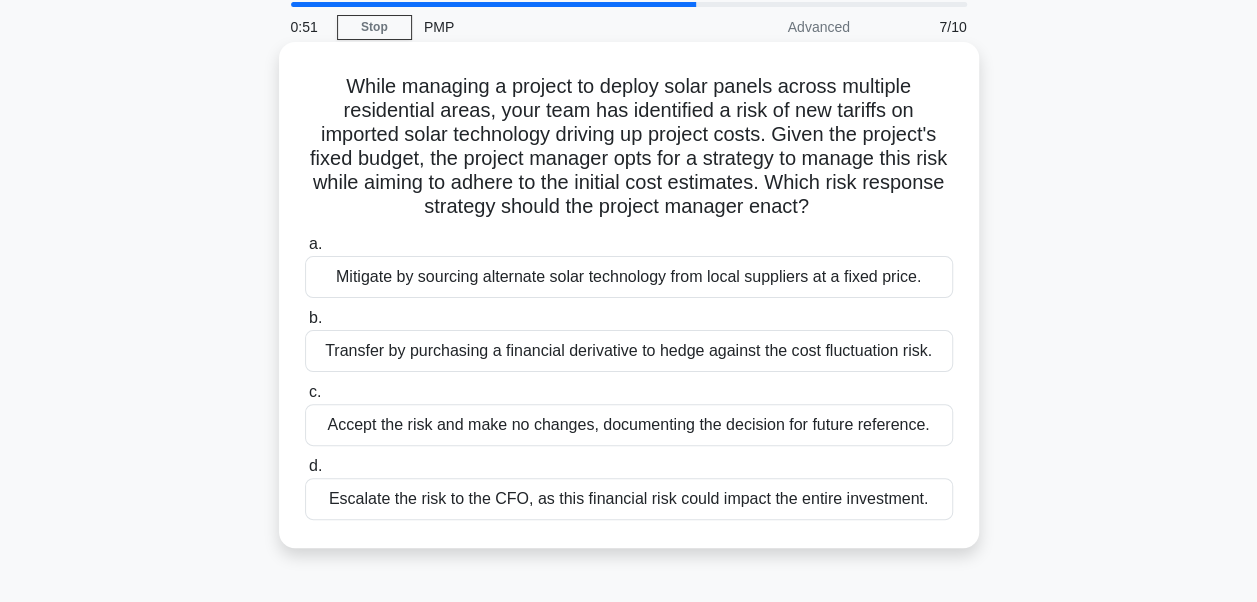 scroll, scrollTop: 100, scrollLeft: 0, axis: vertical 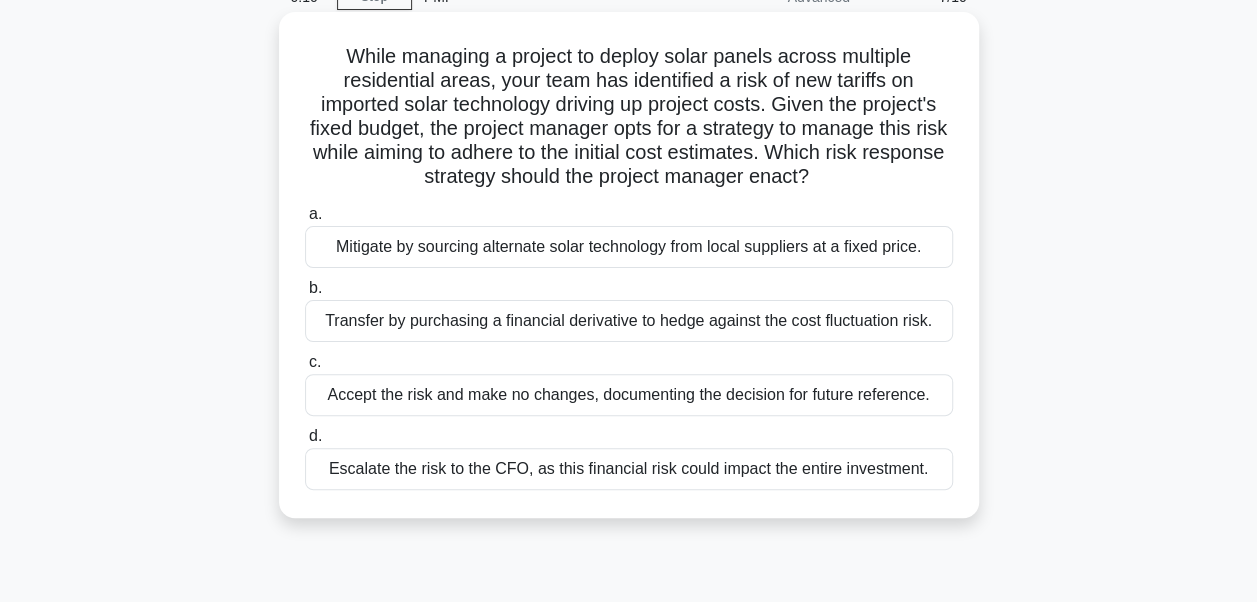 click on "Accept the risk and make no changes, documenting the decision for future reference." at bounding box center (629, 395) 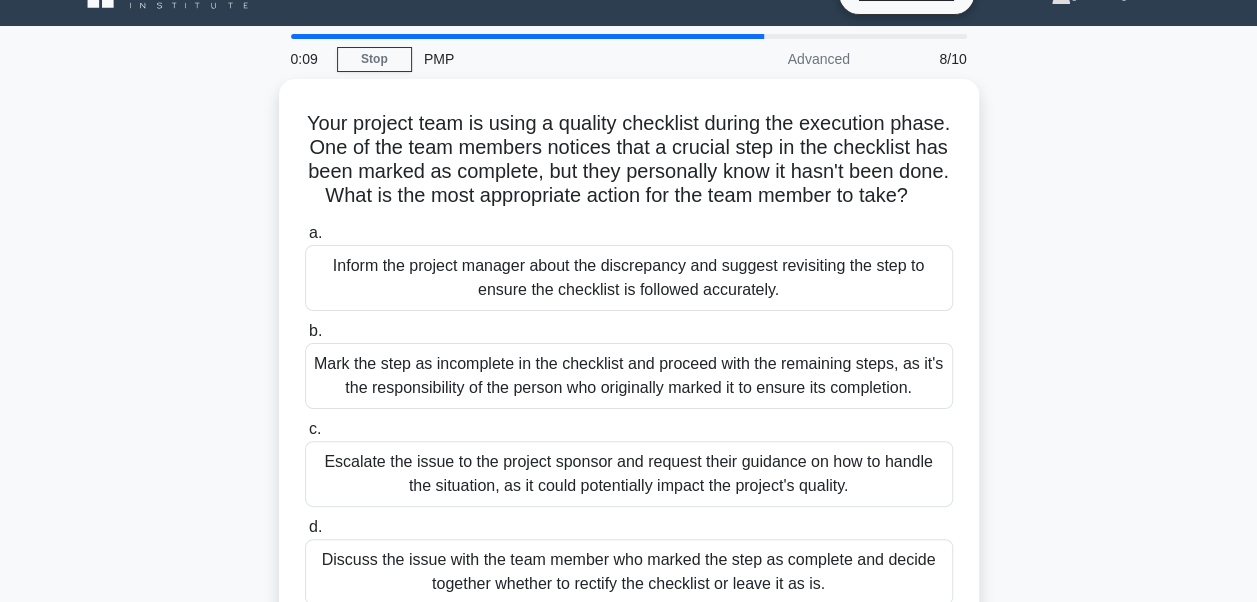 scroll, scrollTop: 0, scrollLeft: 0, axis: both 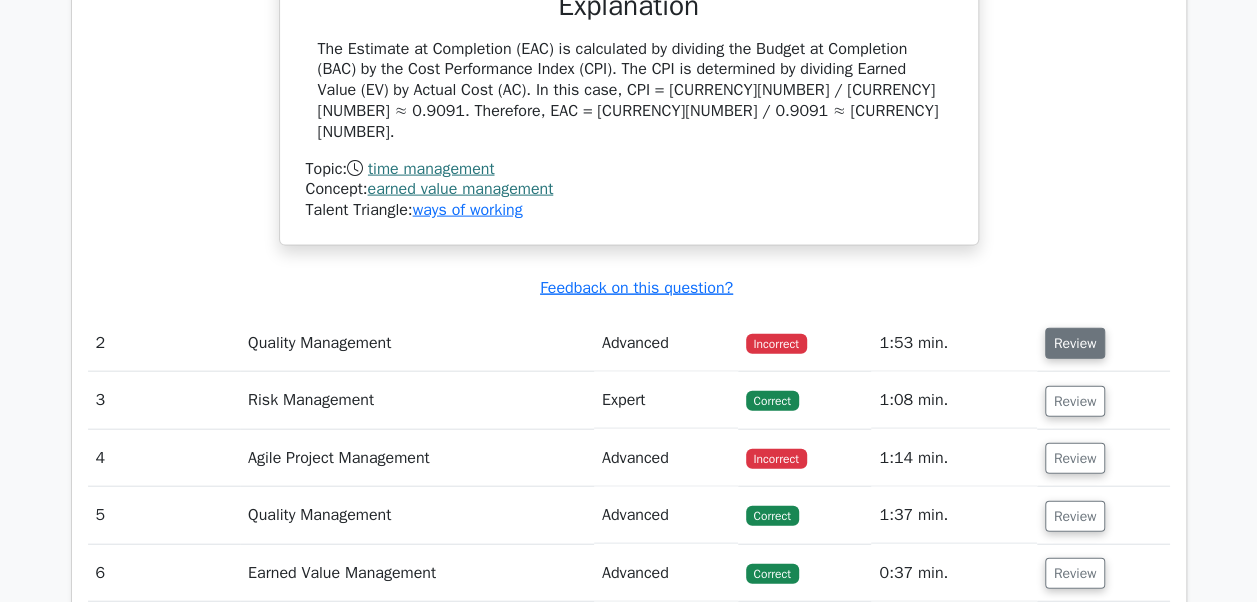 click on "Review" at bounding box center [1075, 343] 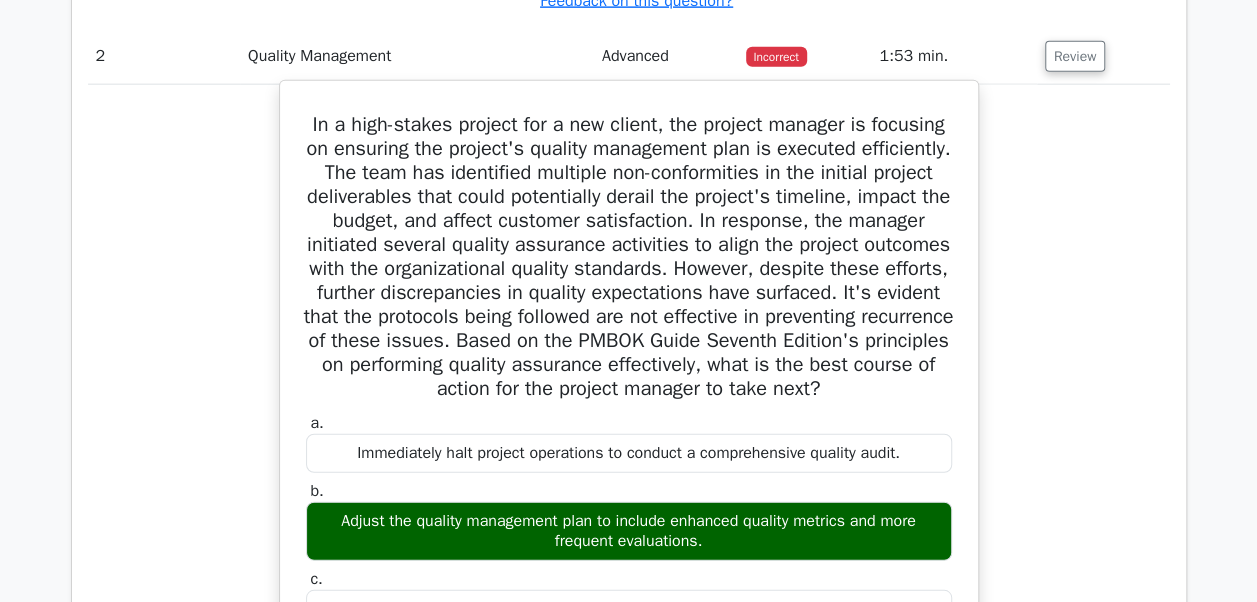 scroll, scrollTop: 2200, scrollLeft: 0, axis: vertical 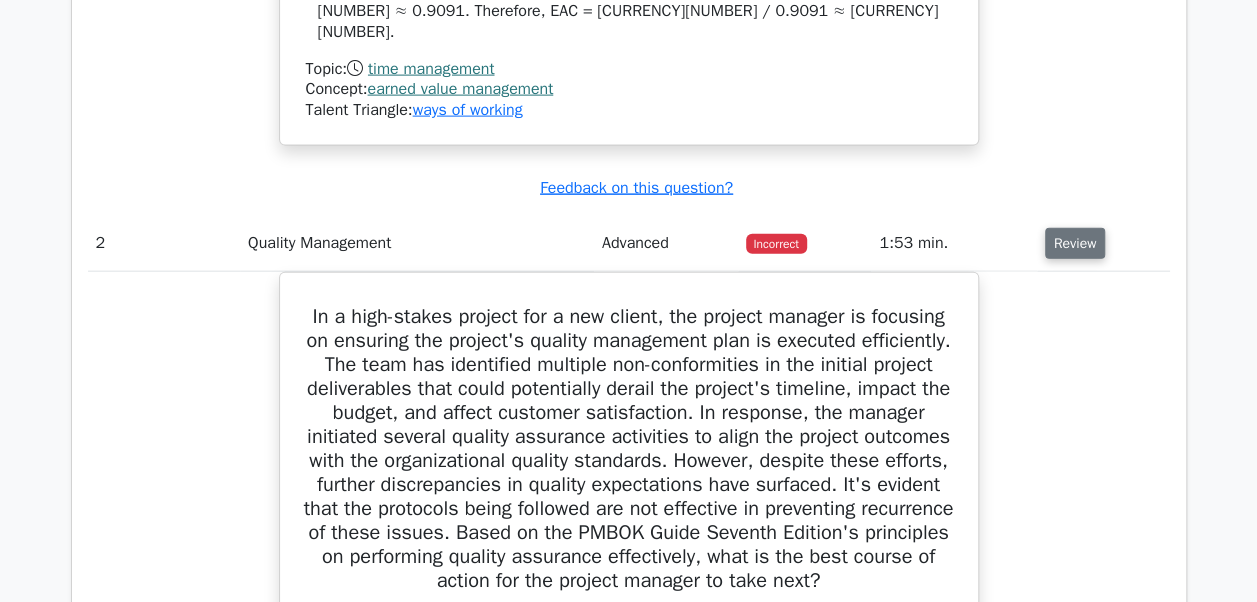 click on "Review" at bounding box center (1075, 243) 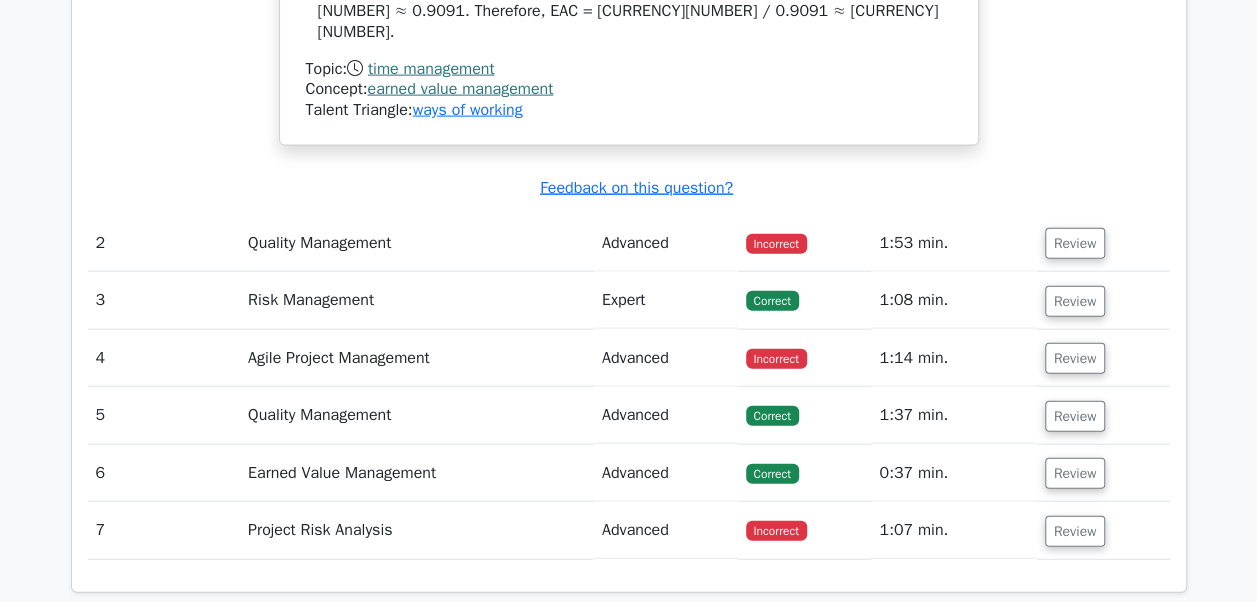 scroll, scrollTop: 2300, scrollLeft: 0, axis: vertical 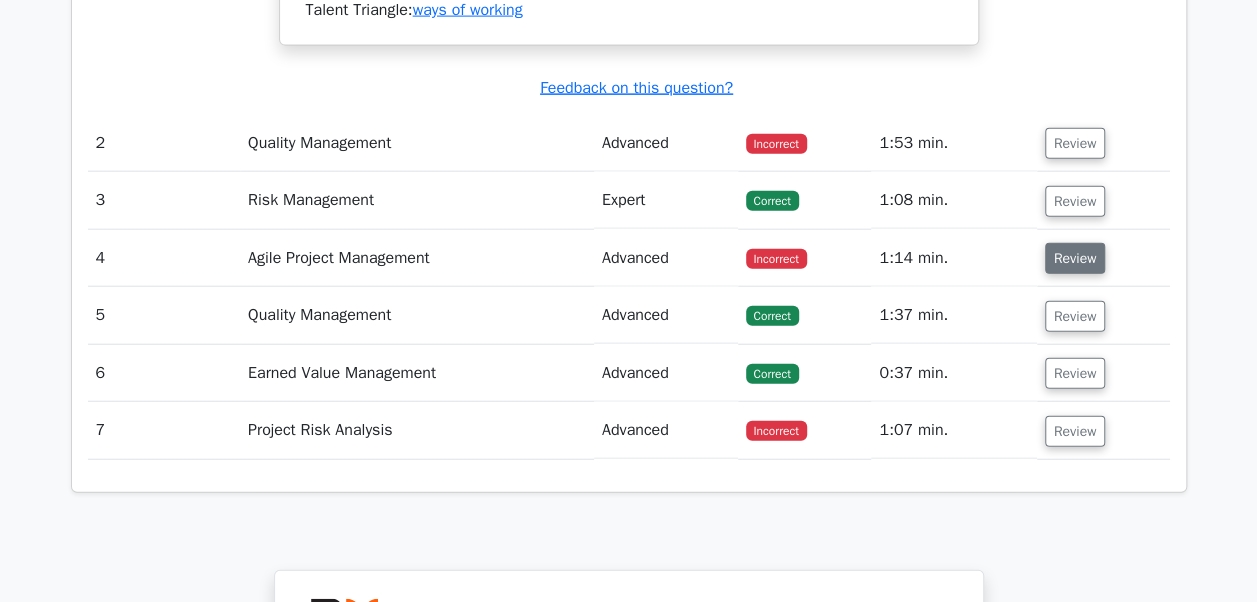 click on "Review" at bounding box center [1075, 258] 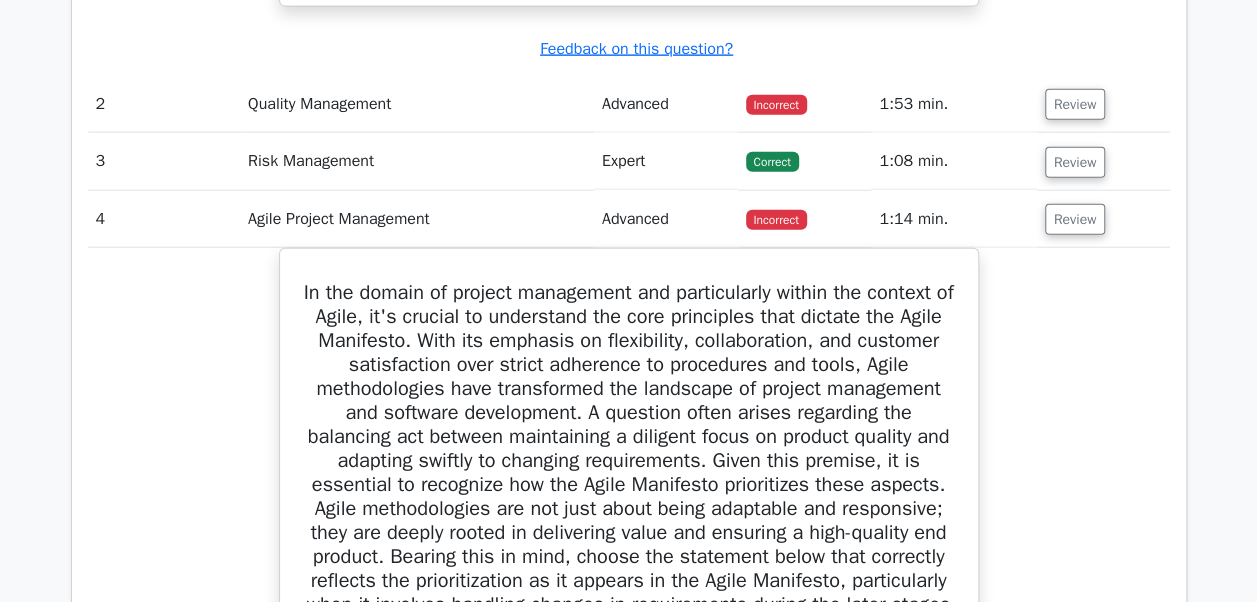 scroll, scrollTop: 2200, scrollLeft: 0, axis: vertical 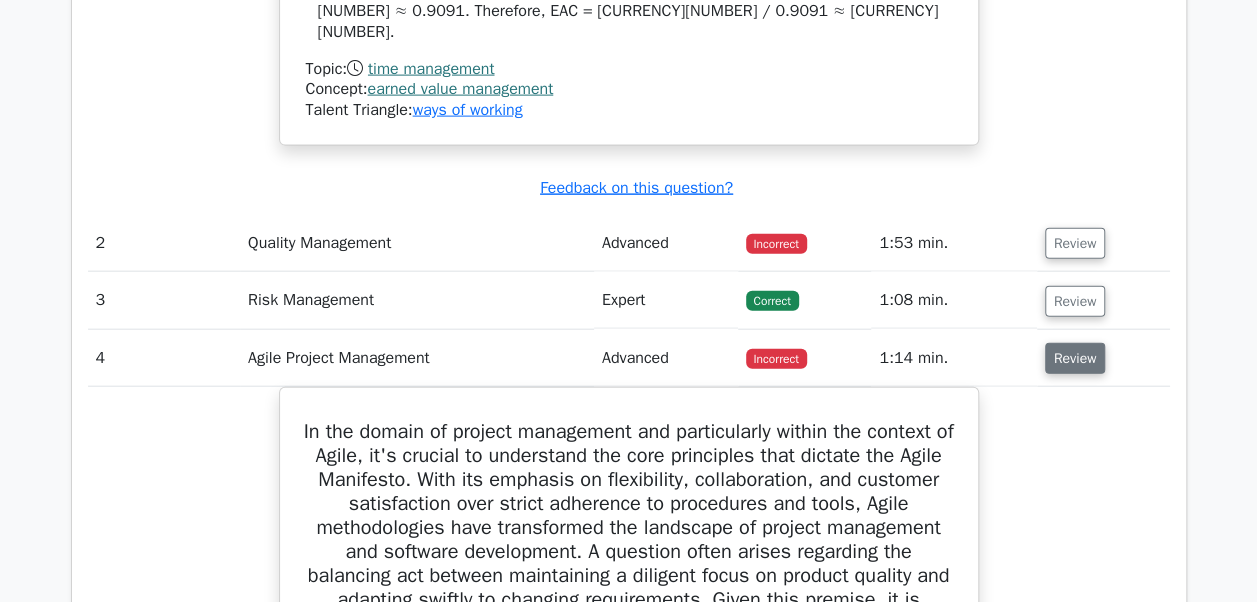 click on "Review" at bounding box center [1075, 358] 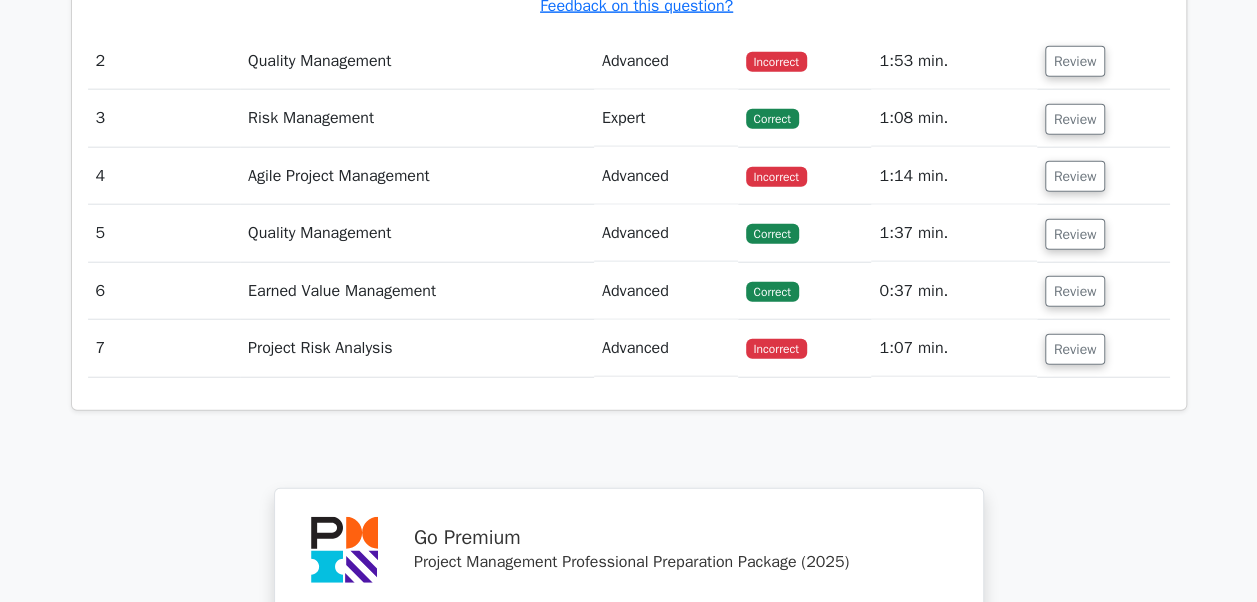 scroll, scrollTop: 2400, scrollLeft: 0, axis: vertical 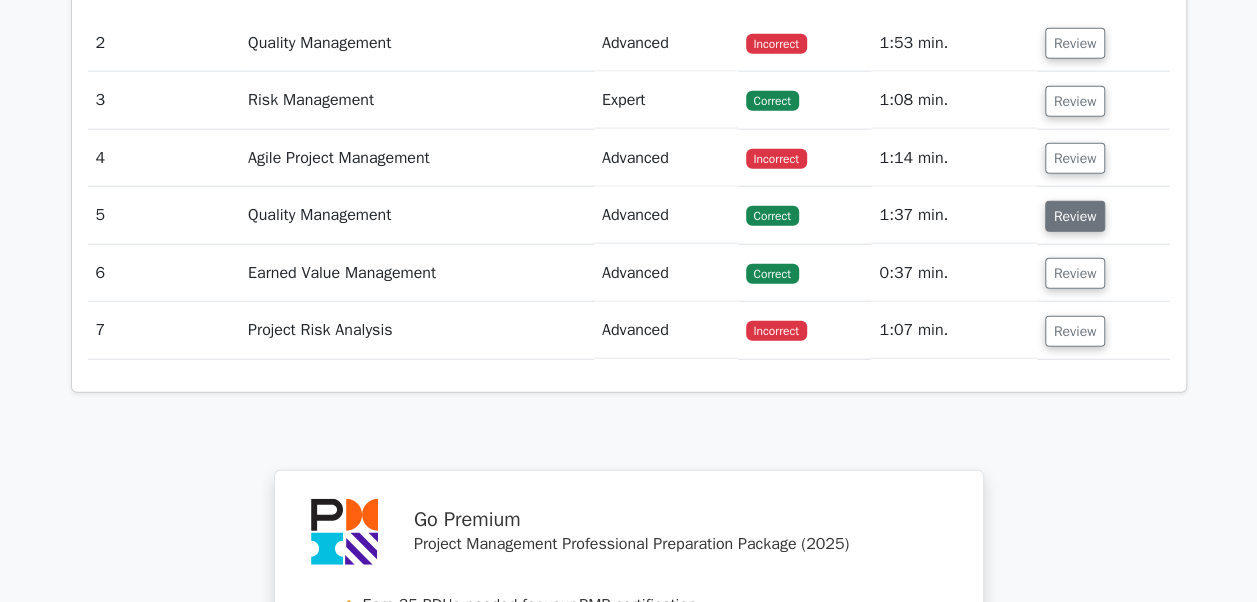click on "Review" at bounding box center [1075, 216] 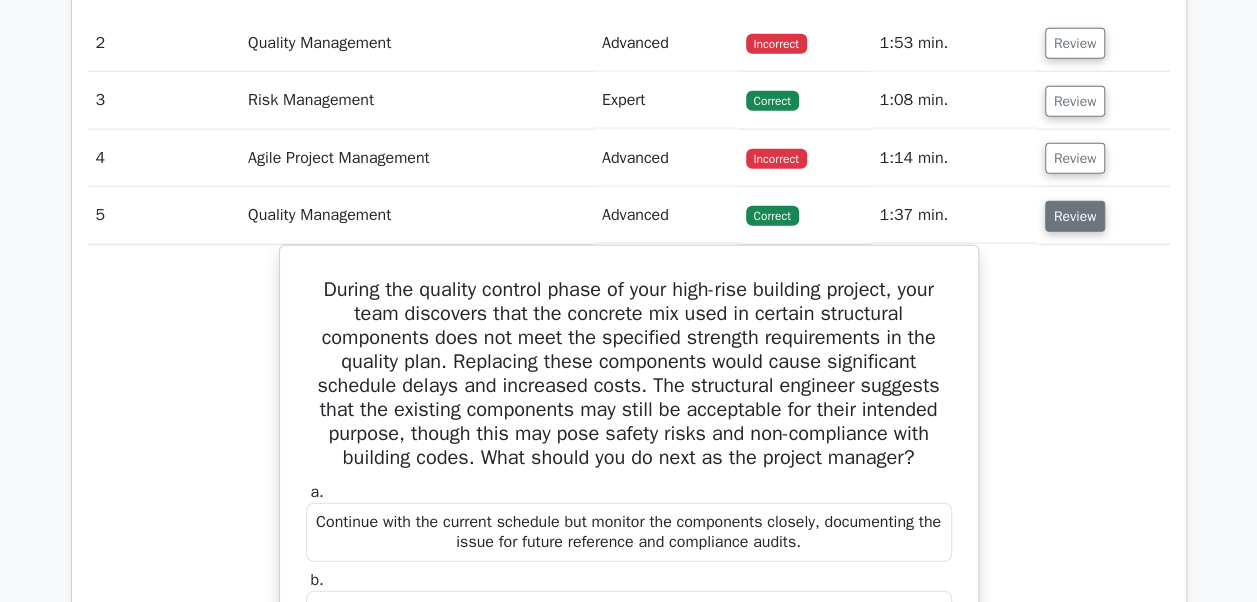 click on "Review" at bounding box center [1075, 216] 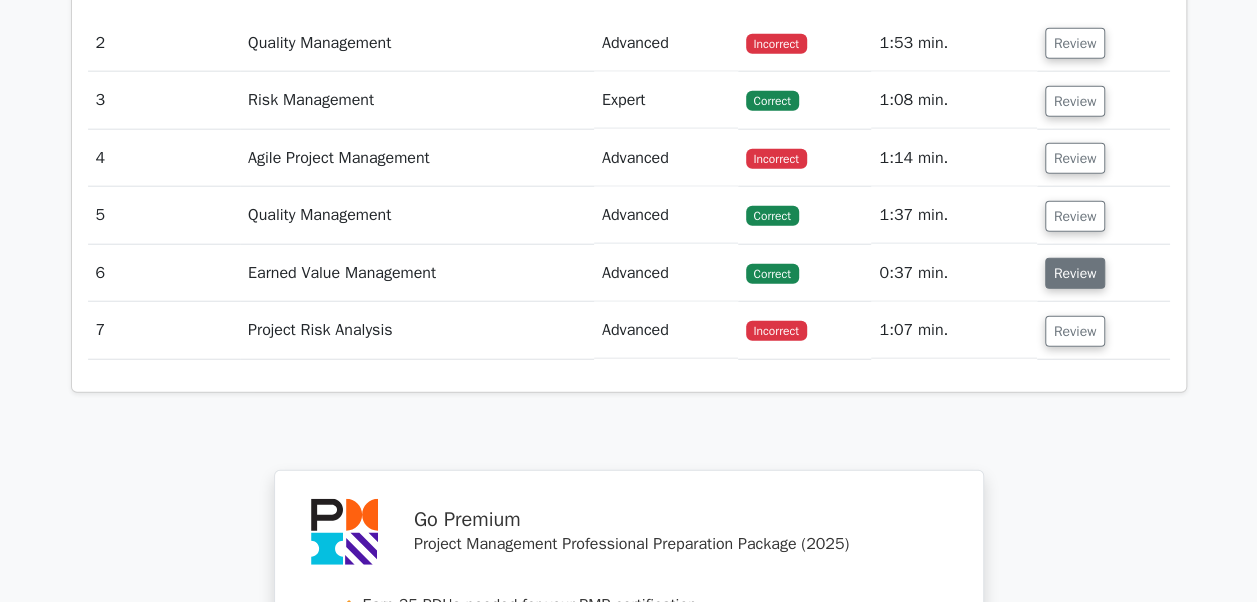 click on "Review" at bounding box center (1075, 273) 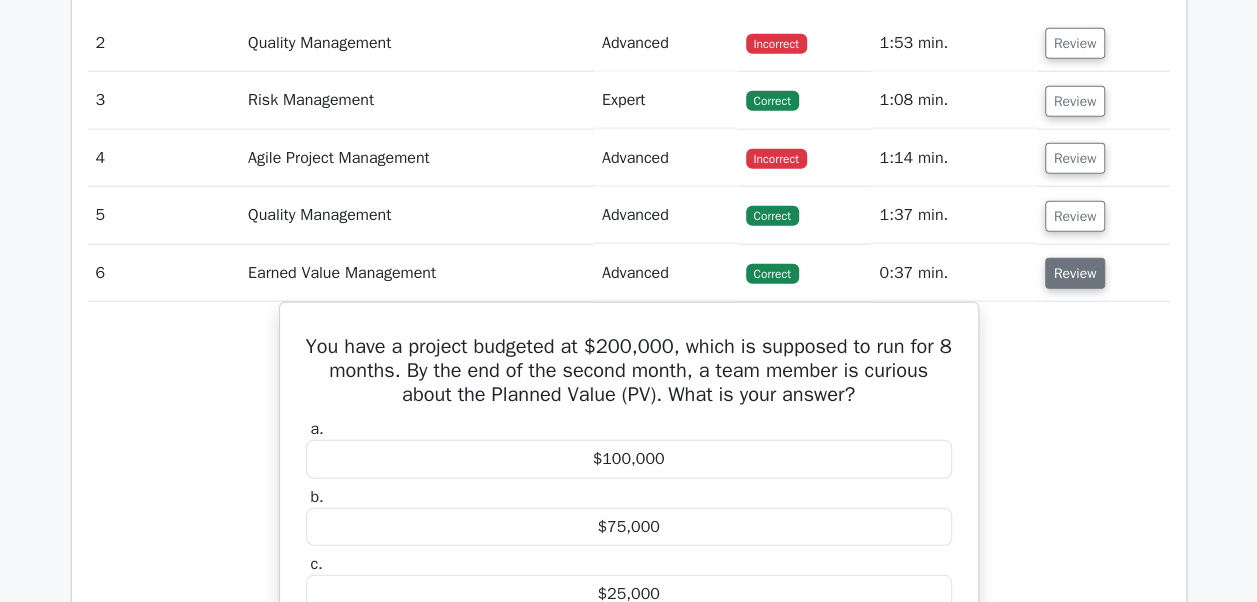 click on "Review" at bounding box center (1075, 273) 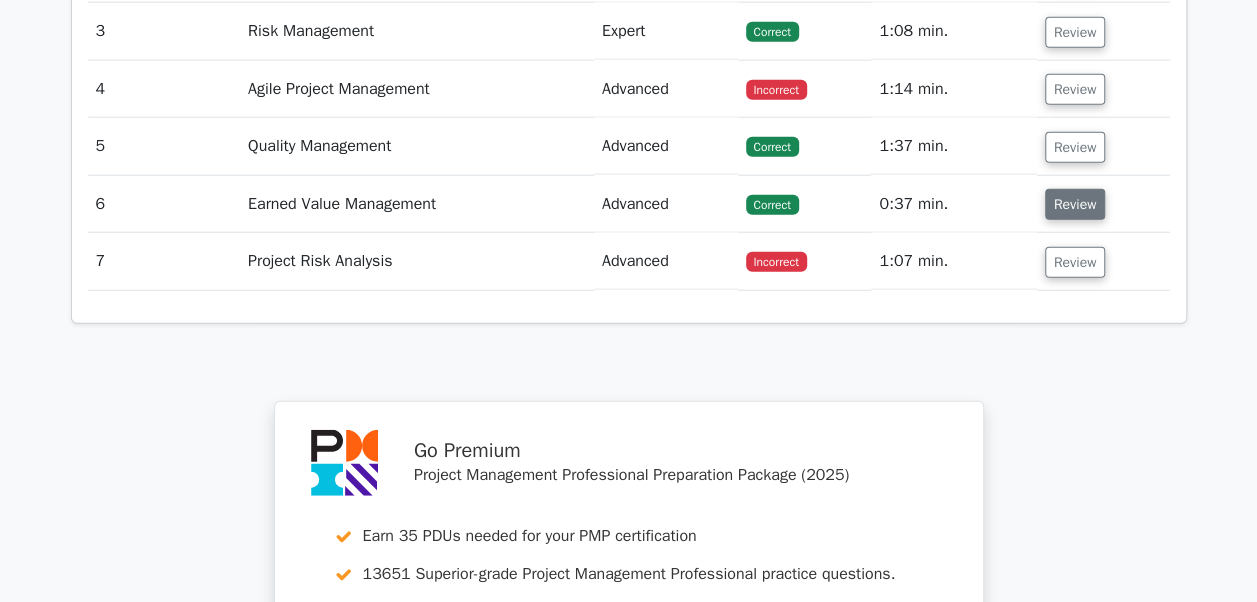 scroll, scrollTop: 2500, scrollLeft: 0, axis: vertical 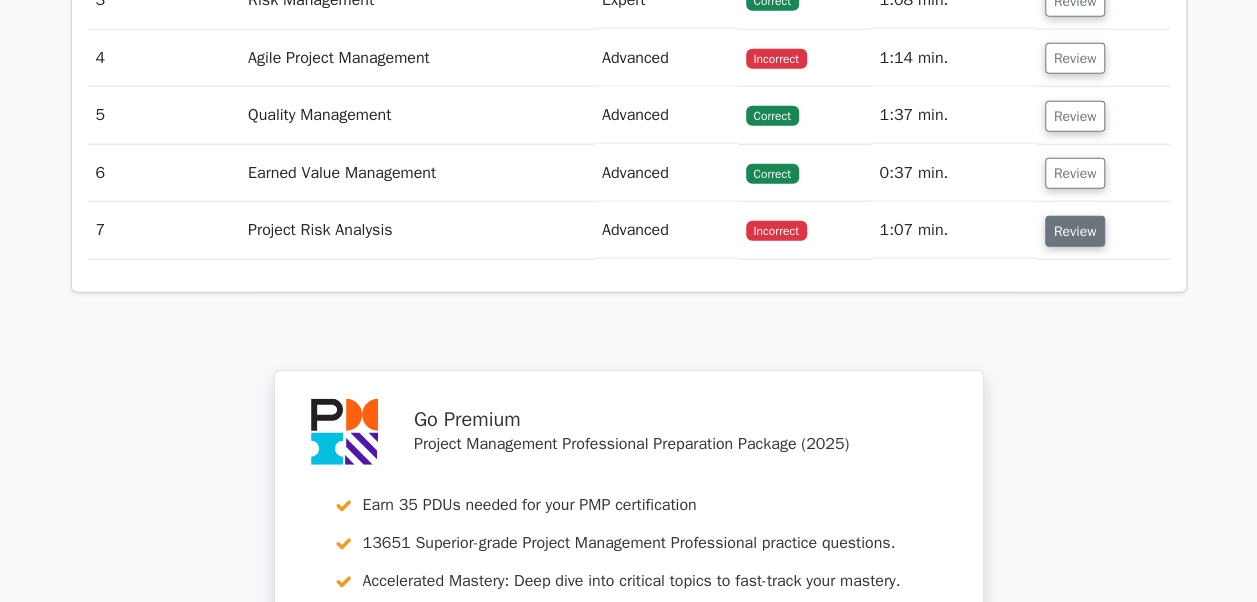 click on "Review" at bounding box center (1075, 231) 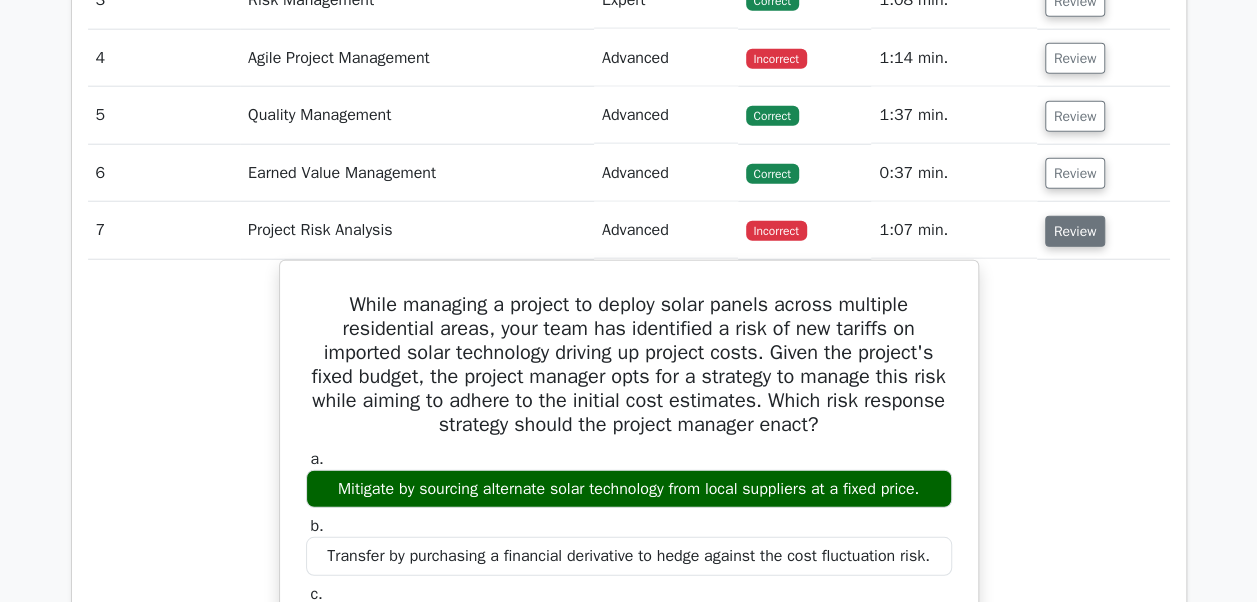 click on "Review" at bounding box center (1075, 231) 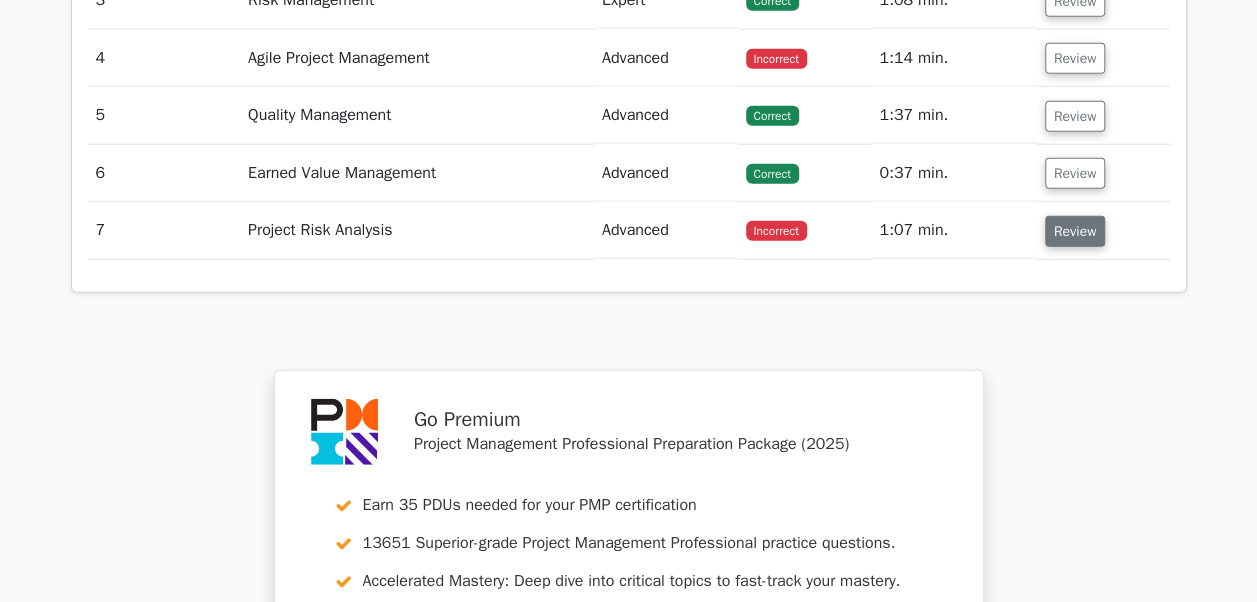 click on "Review" at bounding box center (1075, 231) 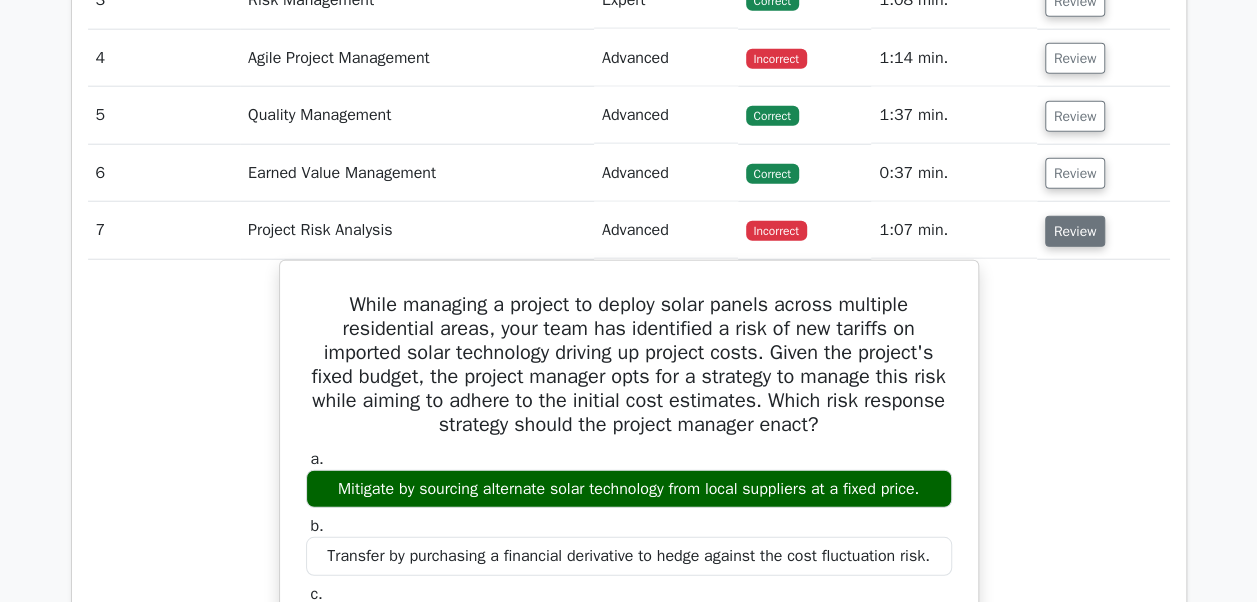 click on "Review" at bounding box center [1075, 231] 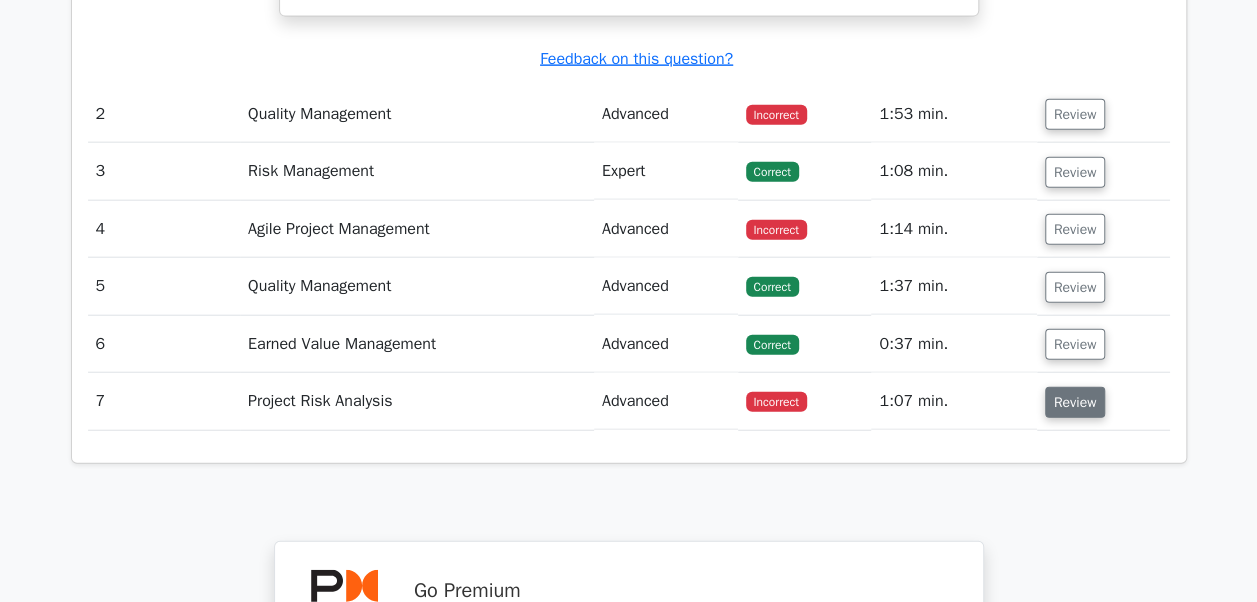 scroll, scrollTop: 2300, scrollLeft: 0, axis: vertical 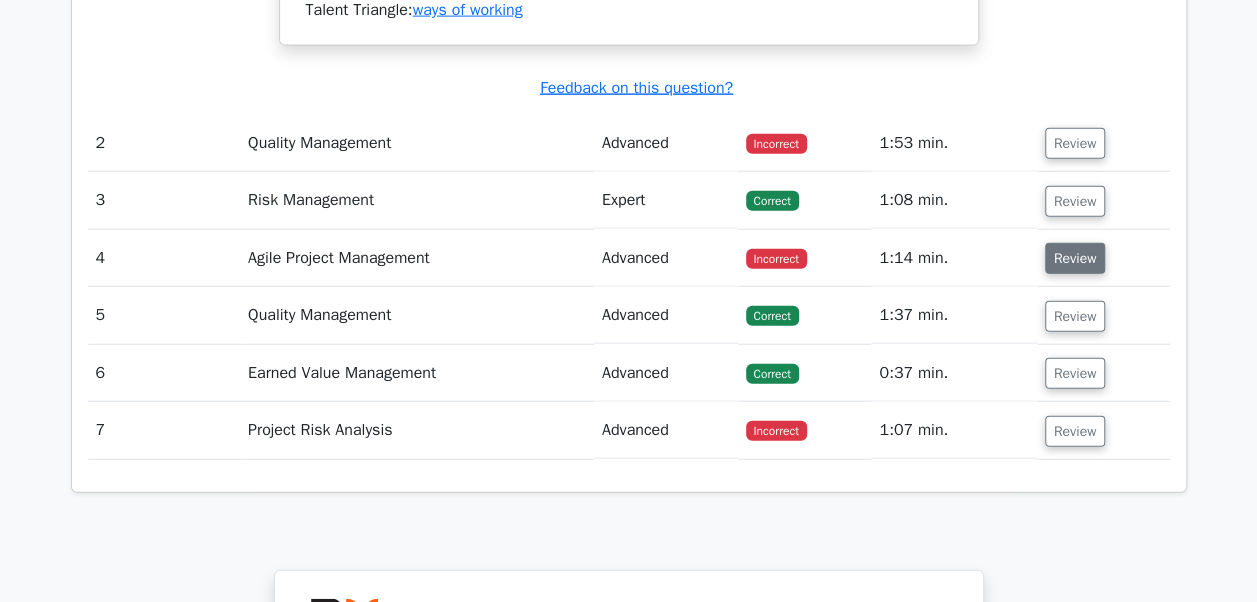 click on "Review" at bounding box center [1075, 258] 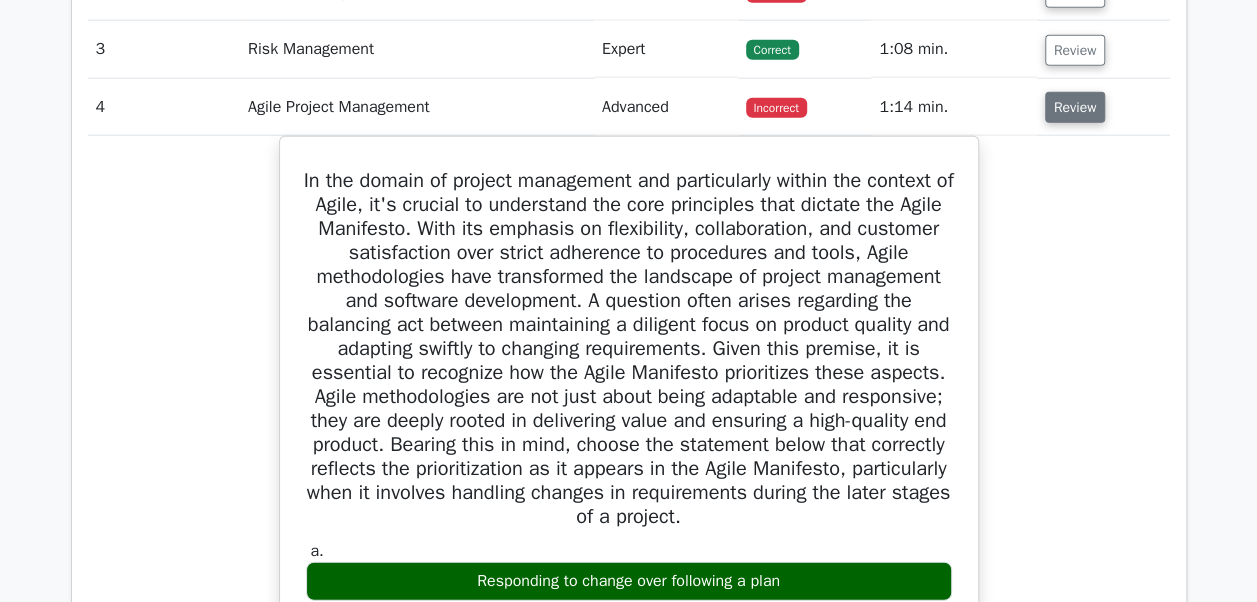 scroll, scrollTop: 2200, scrollLeft: 0, axis: vertical 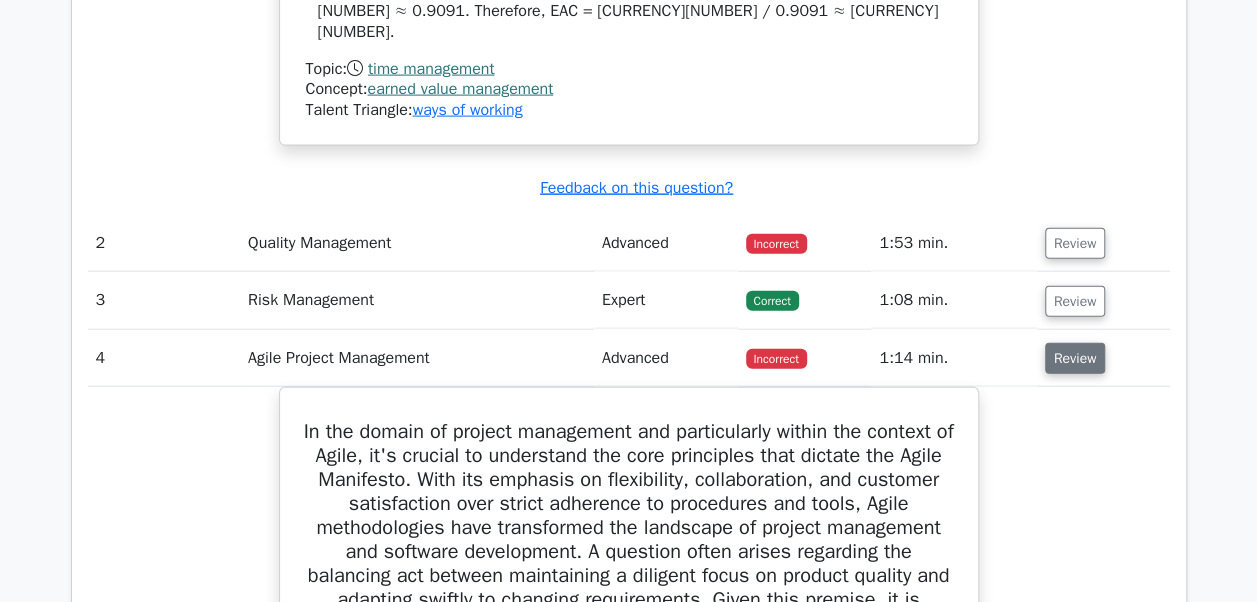 click on "Review" at bounding box center [1075, 358] 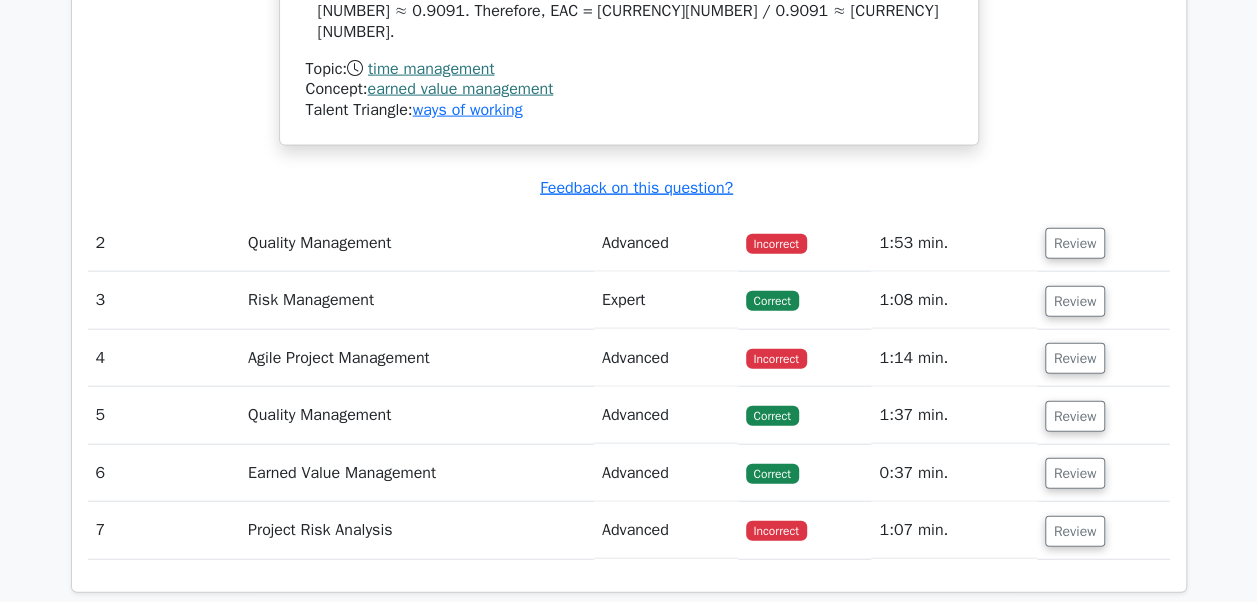 scroll, scrollTop: 2400, scrollLeft: 0, axis: vertical 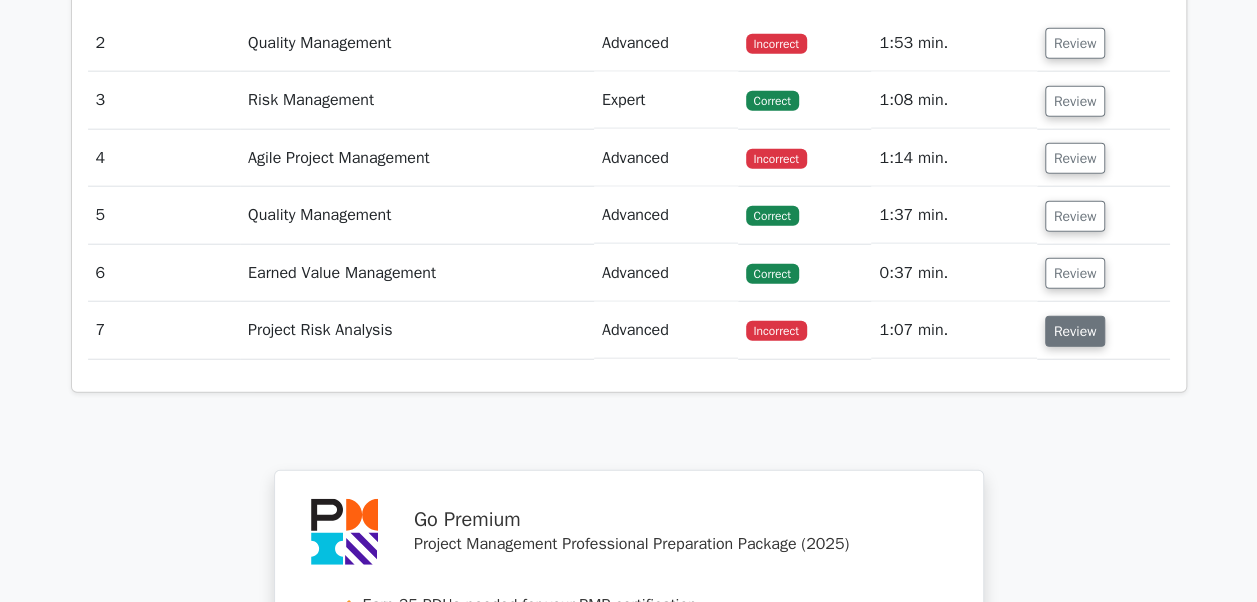 click on "Review" at bounding box center (1075, 331) 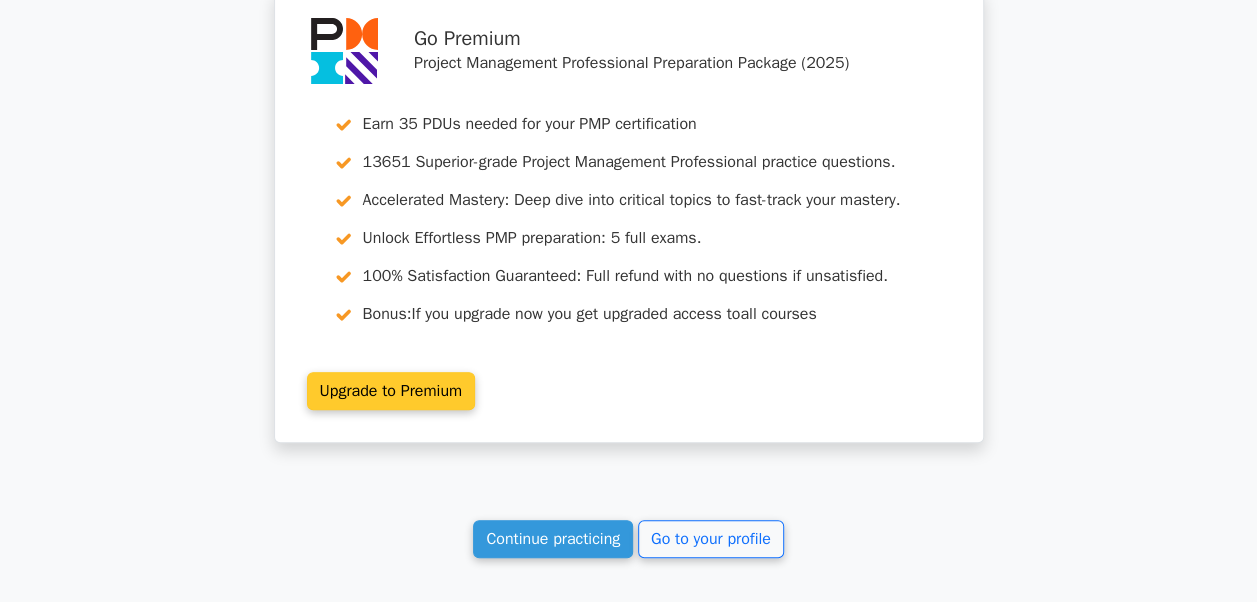 scroll, scrollTop: 4000, scrollLeft: 0, axis: vertical 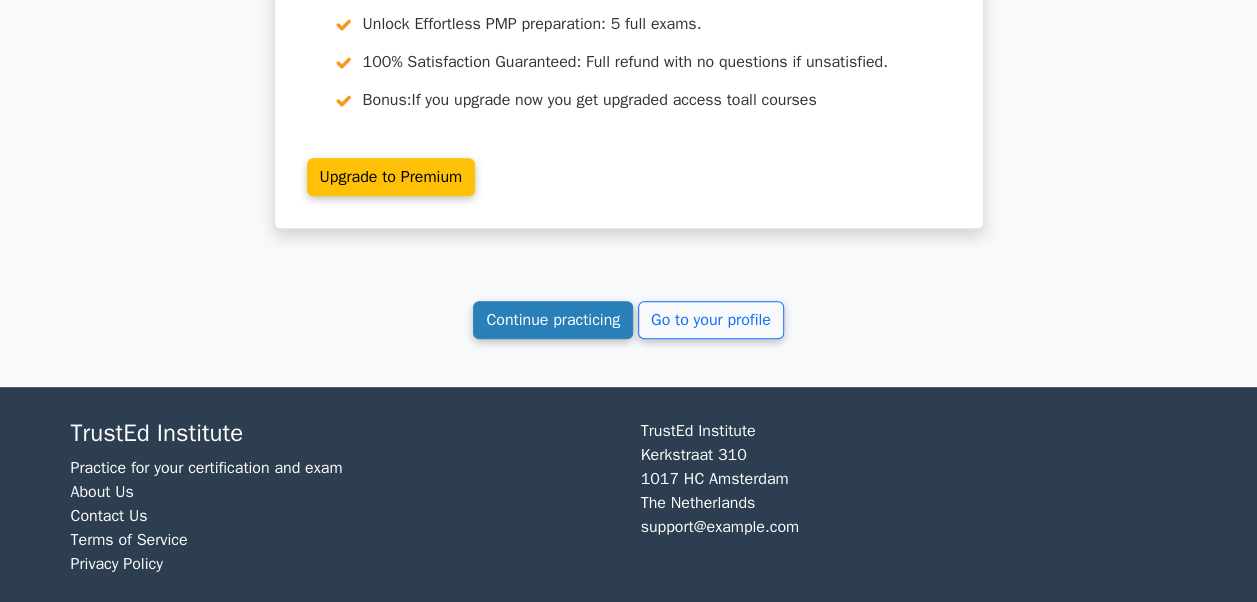 click on "Continue practicing" at bounding box center [553, 320] 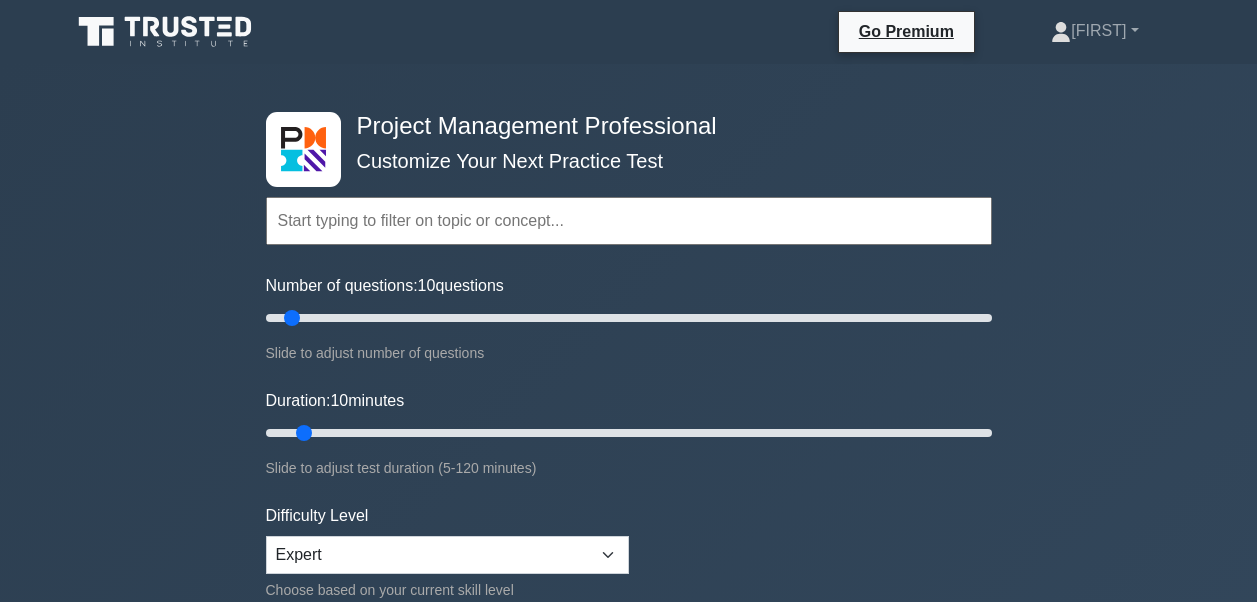 scroll, scrollTop: 200, scrollLeft: 0, axis: vertical 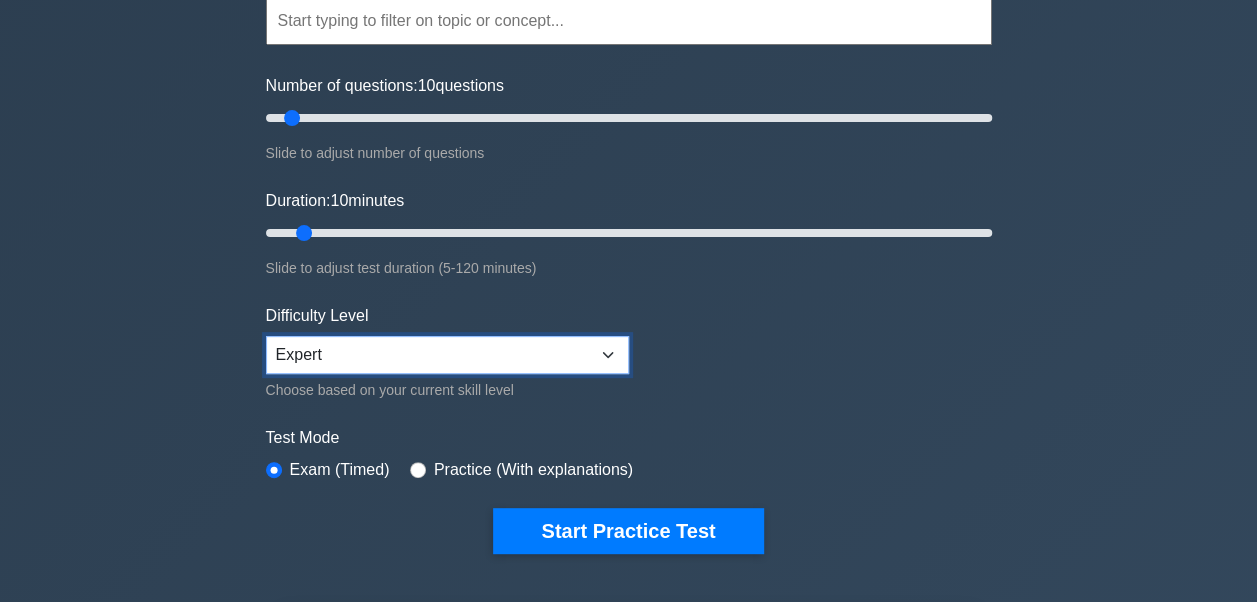 click on "Beginner
Intermediate
Expert" at bounding box center (447, 355) 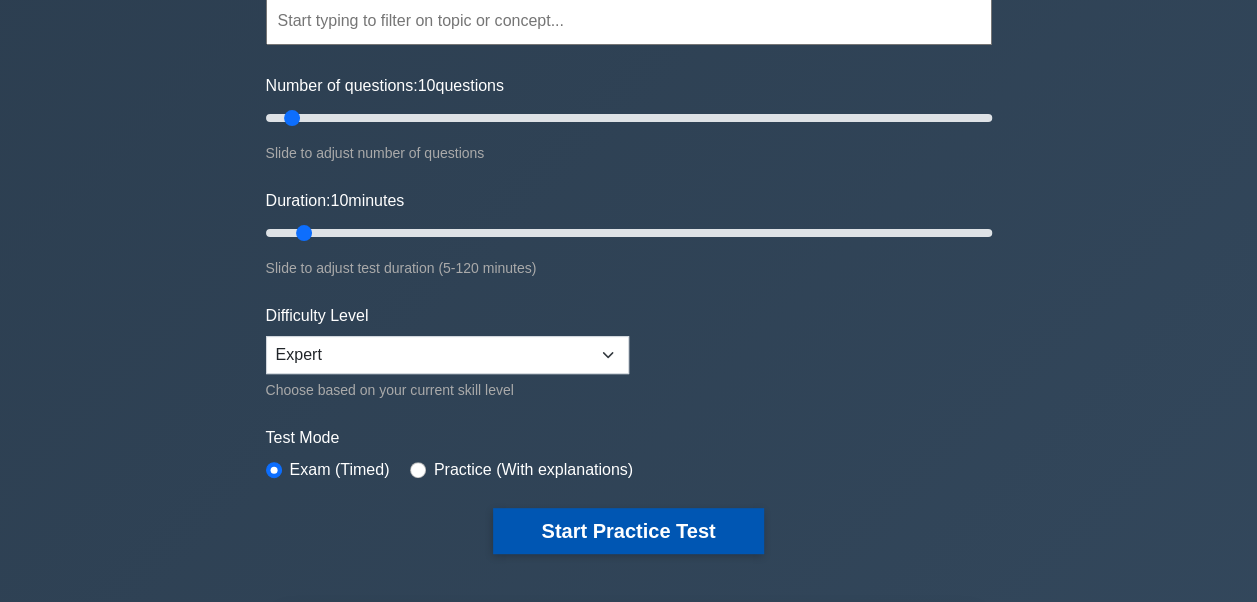 click on "Start Practice Test" at bounding box center (628, 531) 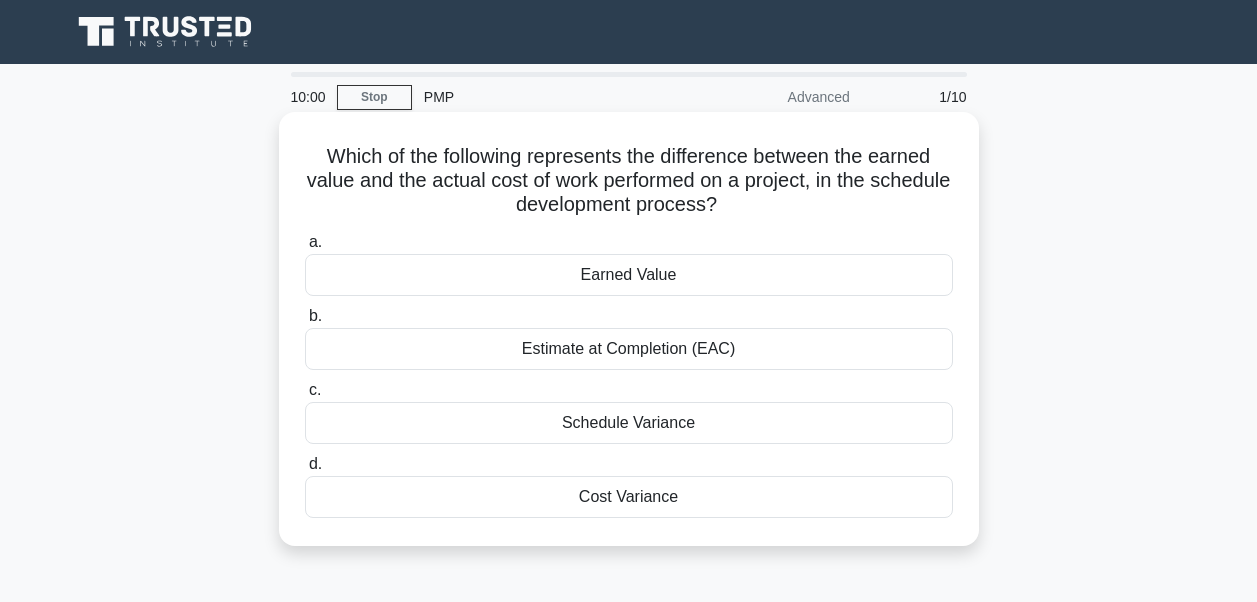 scroll, scrollTop: 0, scrollLeft: 0, axis: both 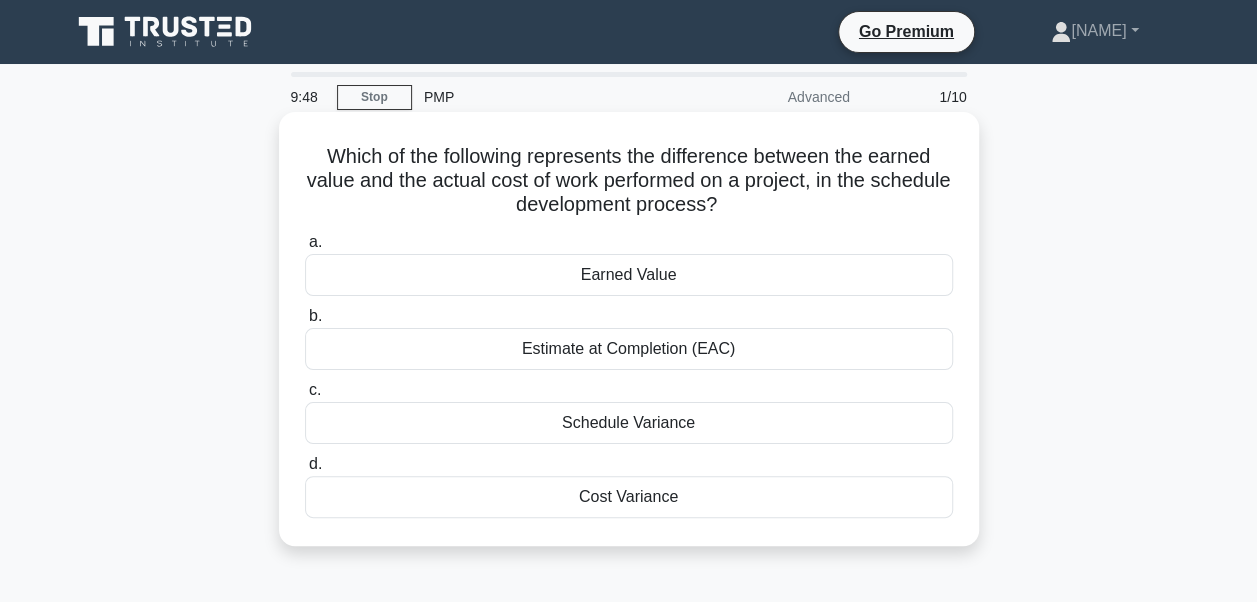 click on "Cost Variance" at bounding box center (629, 497) 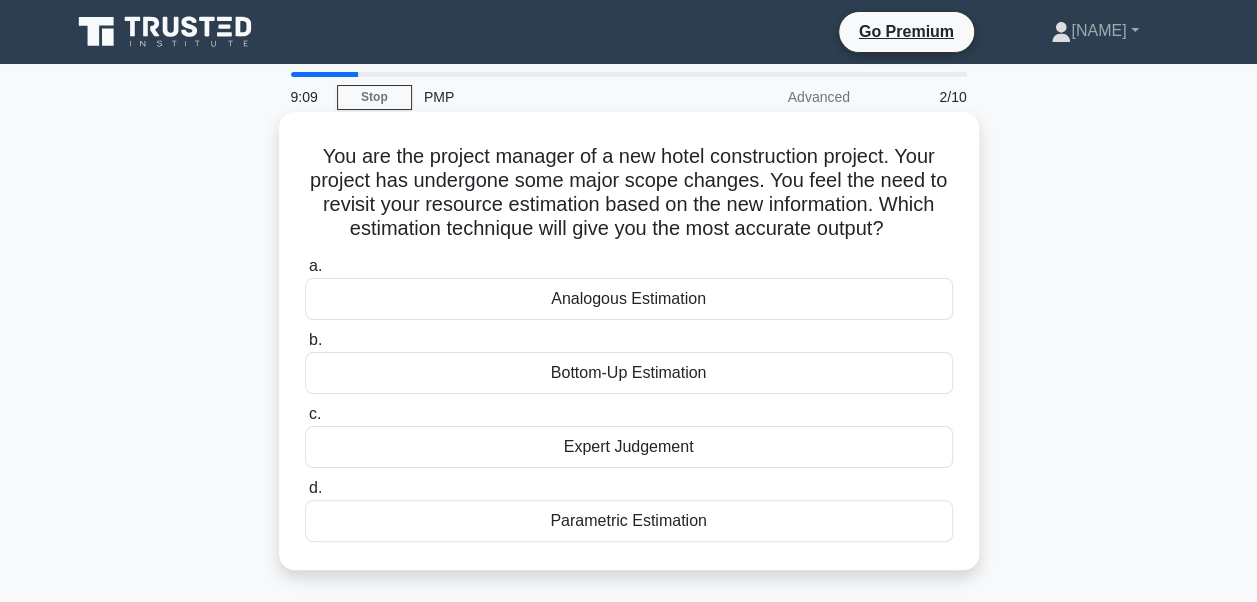 click on "Bottom-Up Estimation" at bounding box center [629, 373] 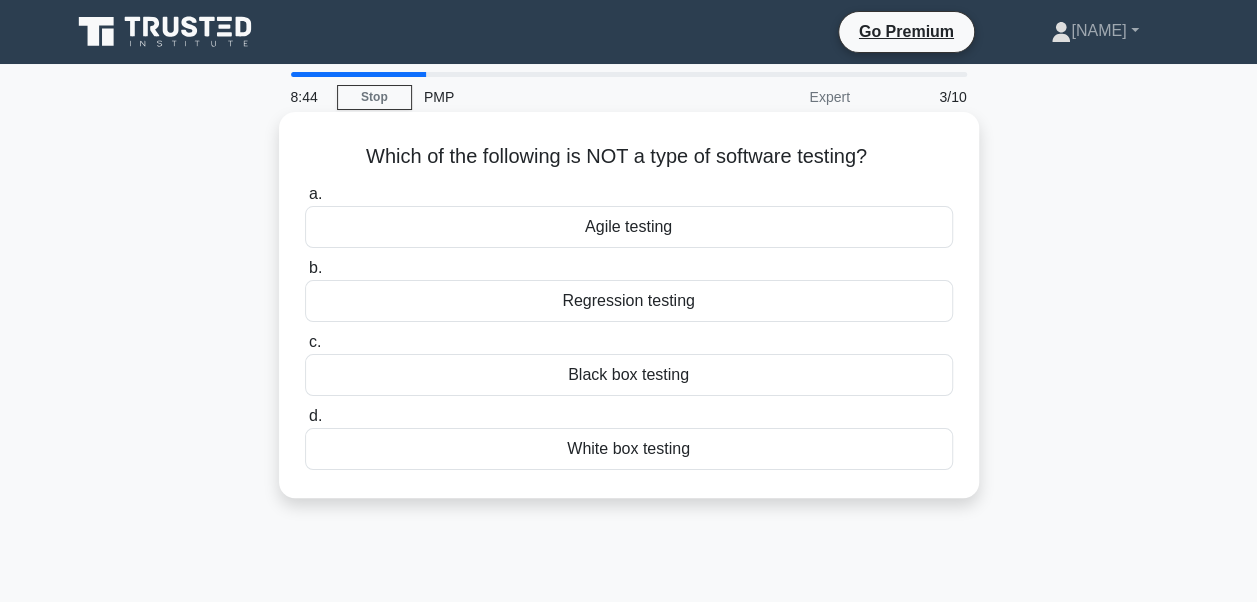 click on "Agile testing" at bounding box center [629, 227] 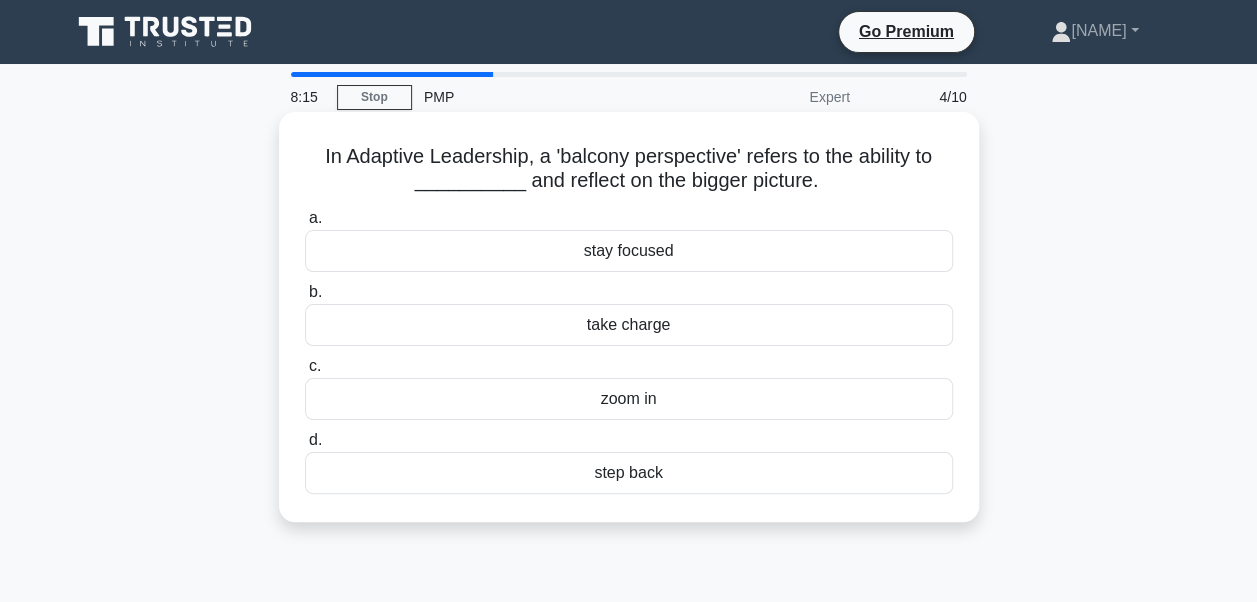 click on "In Adaptive Leadership, a 'balcony perspective' refers to the ability to __________ and reflect on the bigger picture.
.spinner_0XTQ{transform-origin:center;animation:spinner_y6GP .75s linear infinite}@keyframes spinner_y6GP{100%{transform:rotate(360deg)}}" at bounding box center (629, 169) 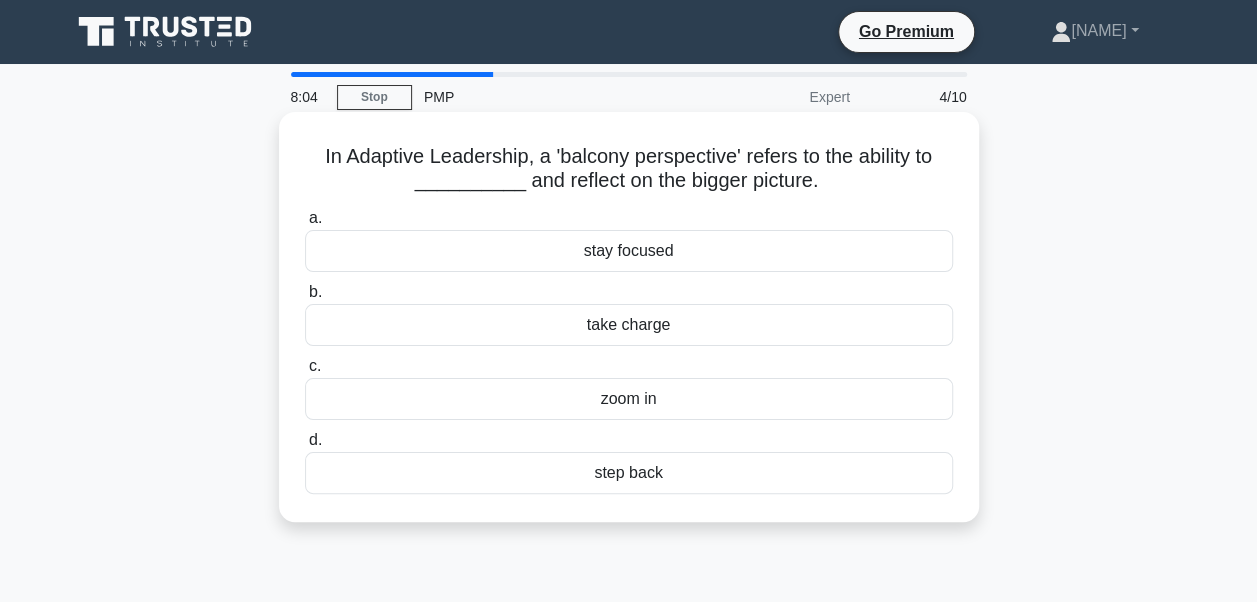 click on "zoom in" at bounding box center [629, 399] 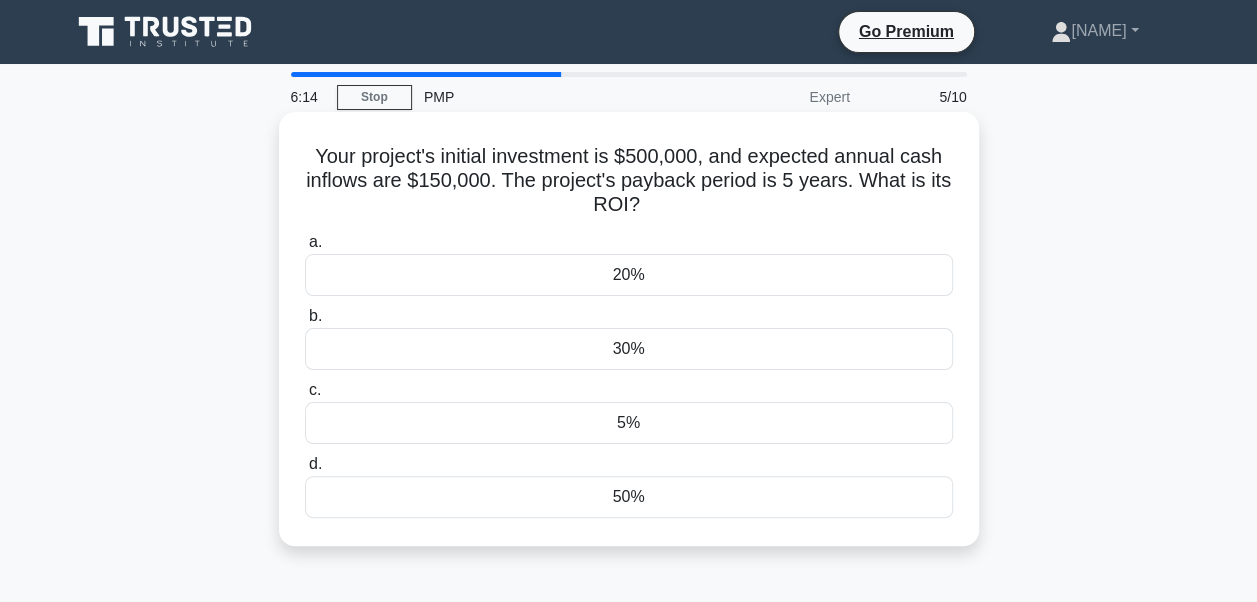 click on "a.
20%
b.
30%
c." at bounding box center (629, 374) 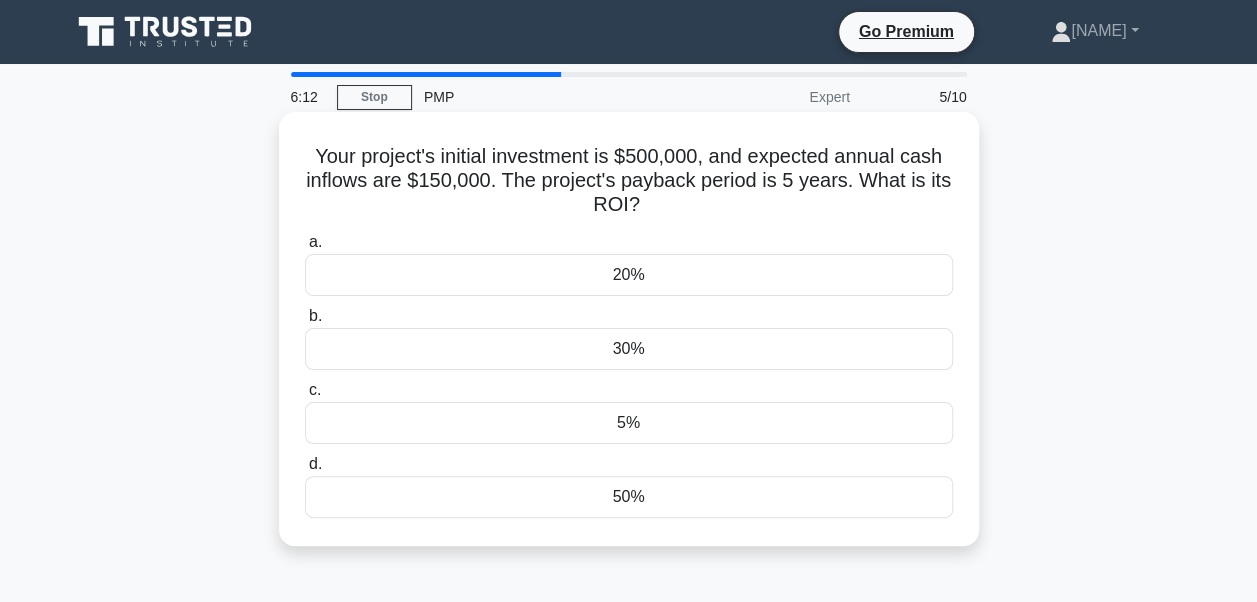 click on "50%" at bounding box center [629, 497] 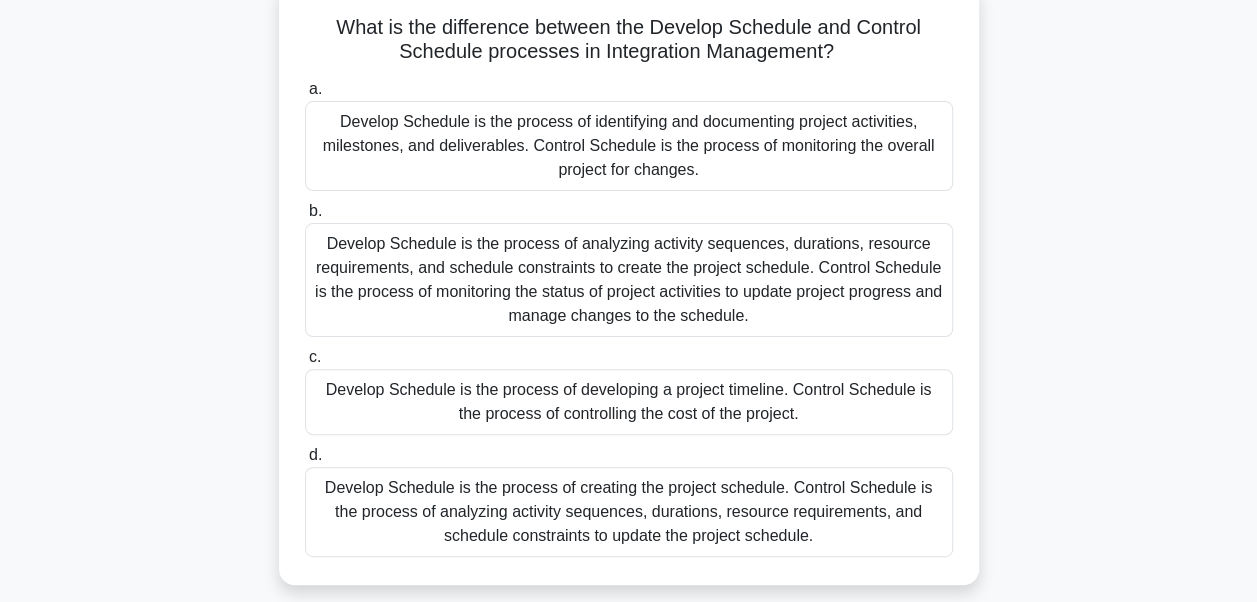 scroll, scrollTop: 100, scrollLeft: 0, axis: vertical 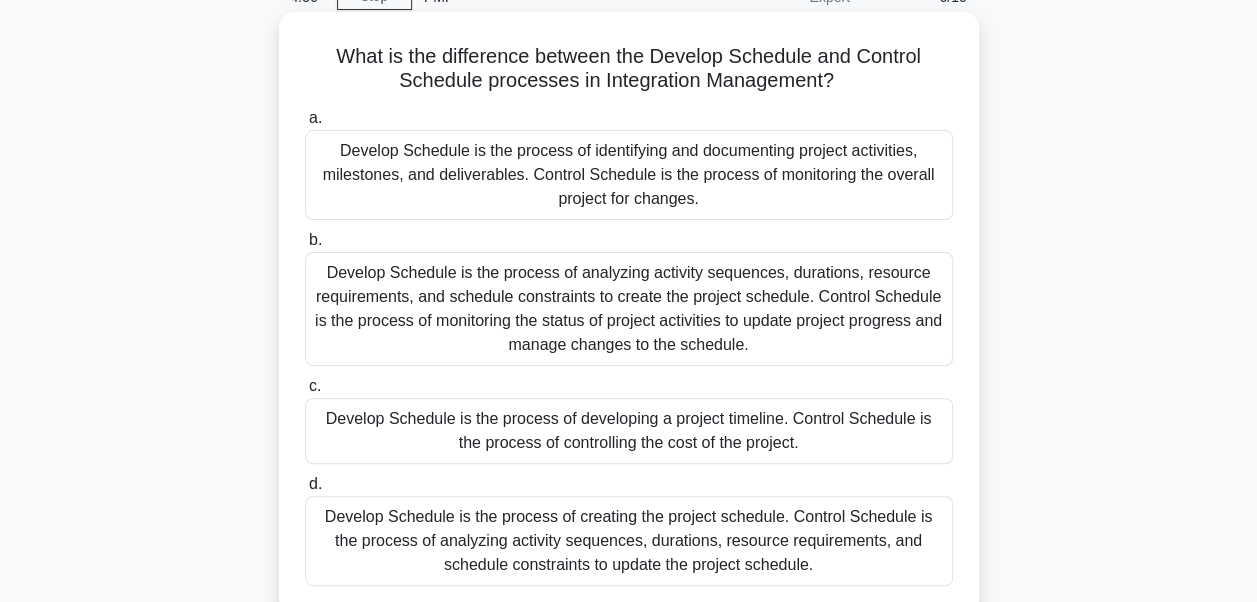 click on "Develop Schedule is the process of analyzing activity sequences, durations, resource requirements, and schedule constraints to create the project schedule. Control Schedule is the process of monitoring the status of project activities to update project progress and manage changes to the schedule." at bounding box center (629, 309) 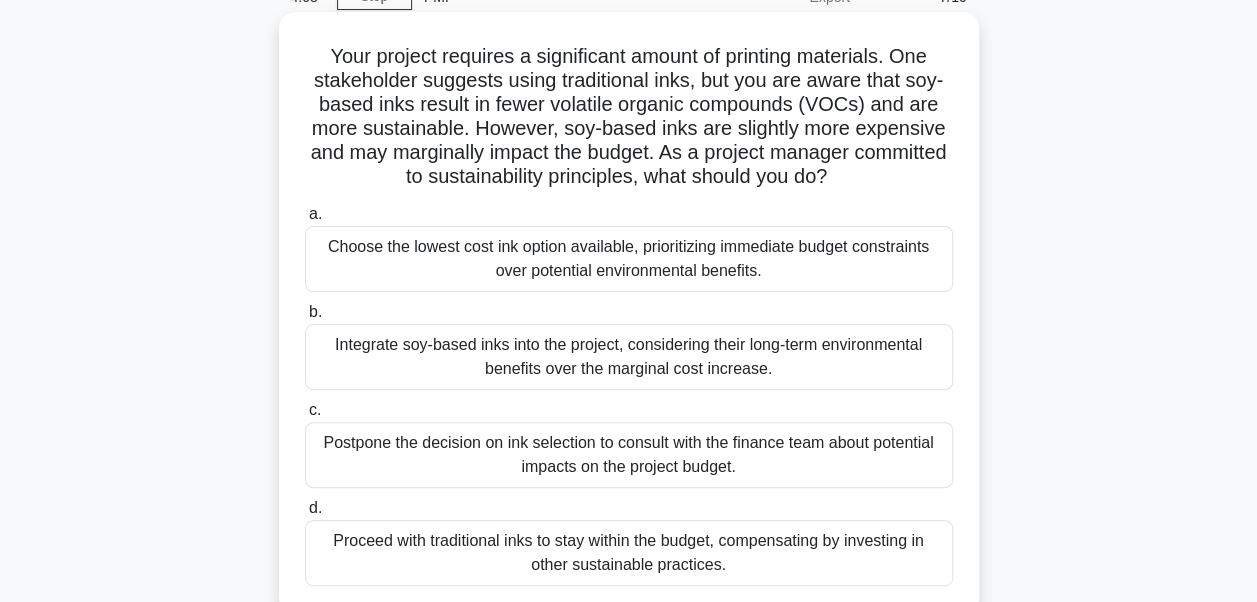scroll, scrollTop: 200, scrollLeft: 0, axis: vertical 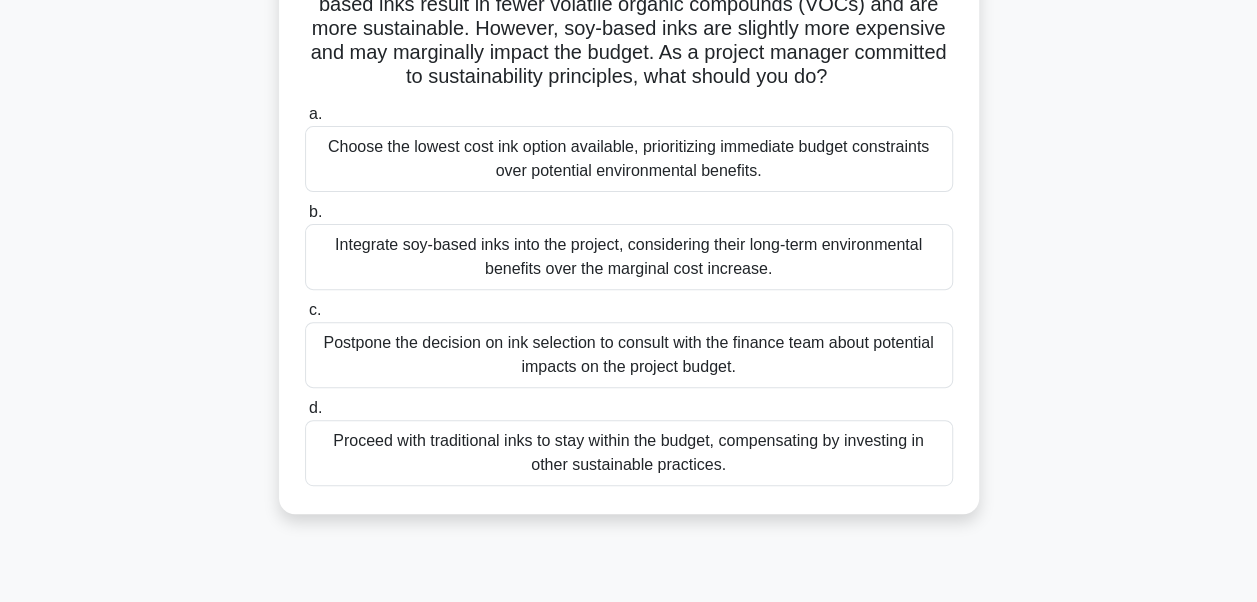 click on "Integrate soy-based inks into the project, considering their long-term environmental benefits over the marginal cost increase." at bounding box center [629, 257] 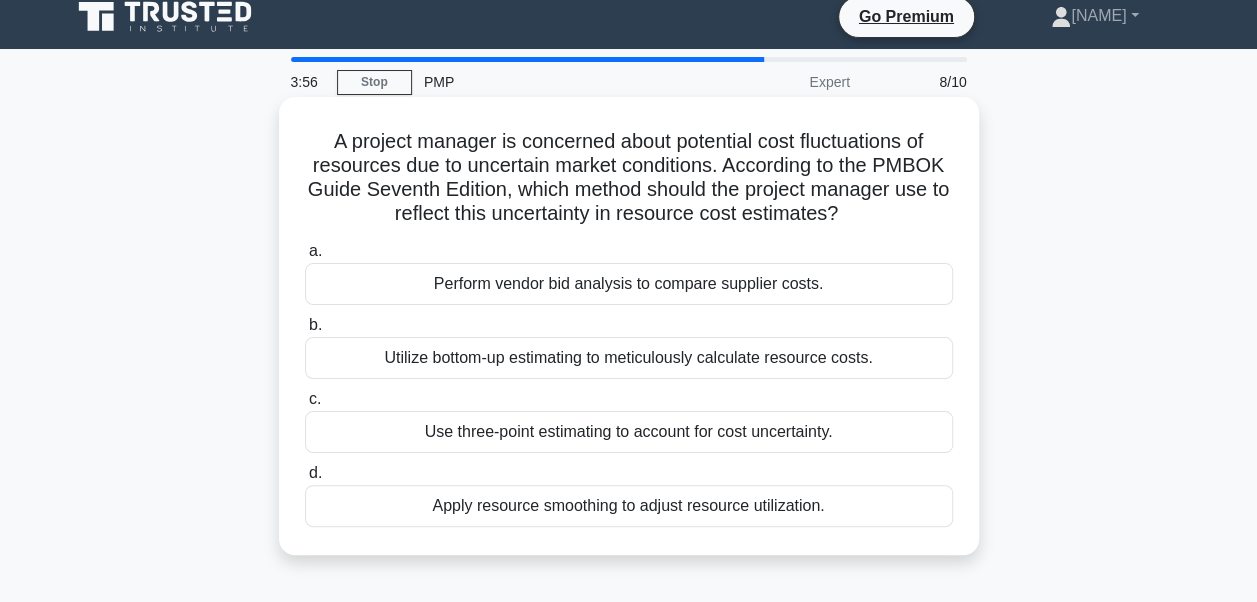 scroll, scrollTop: 0, scrollLeft: 0, axis: both 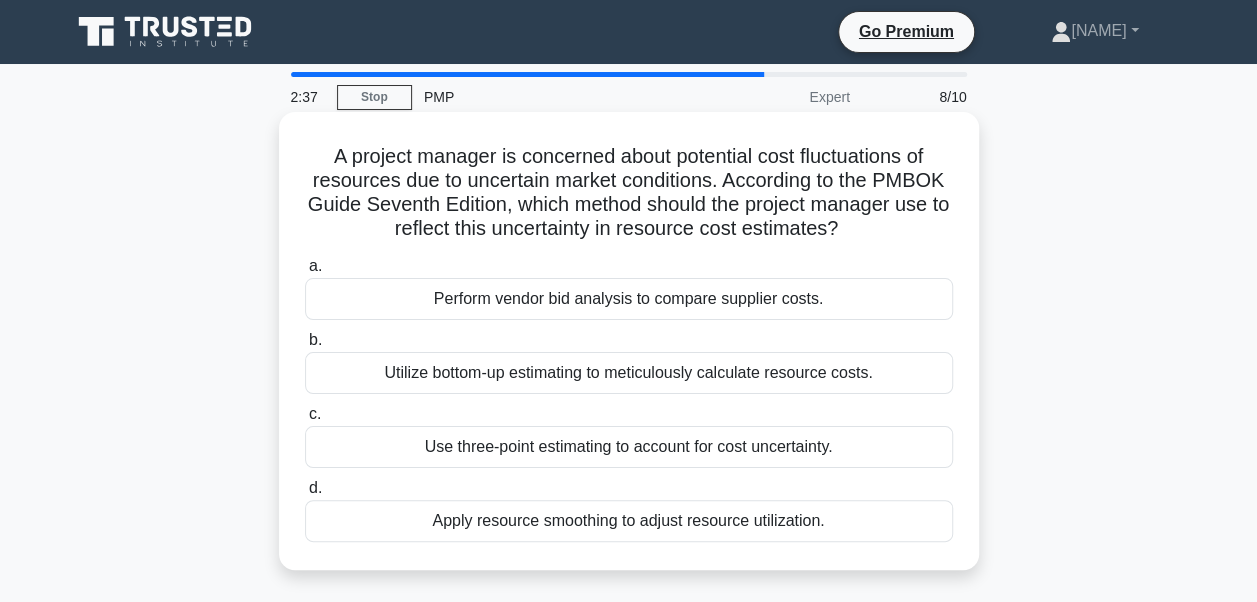 click on "Utilize bottom-up estimating to meticulously calculate resource costs." at bounding box center [629, 373] 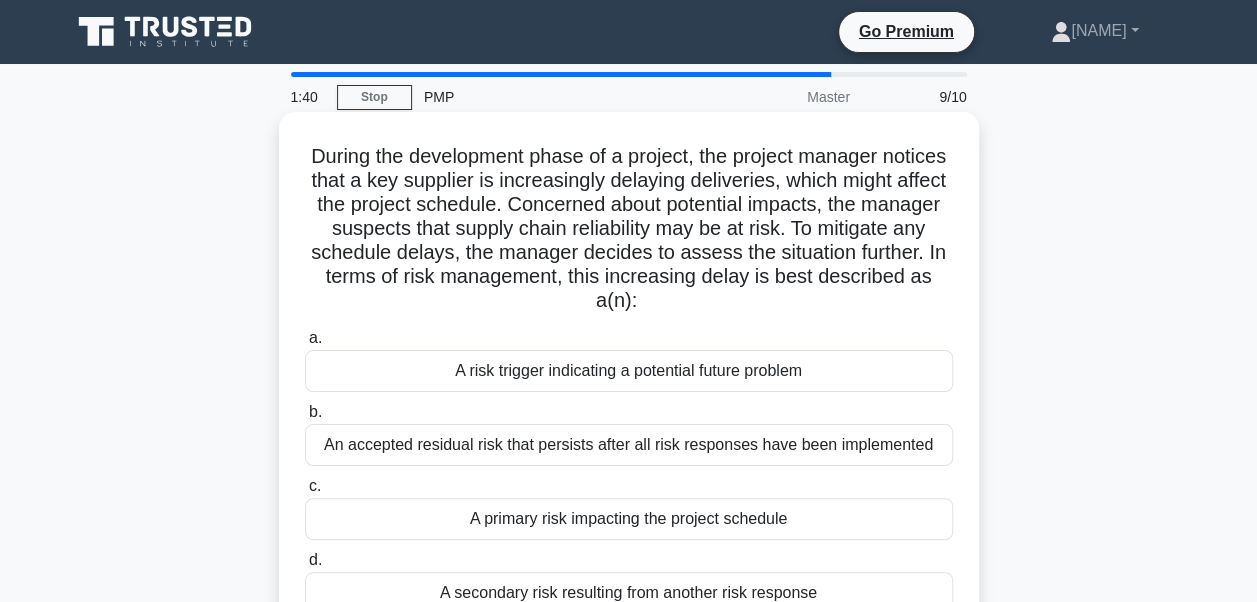 scroll, scrollTop: 100, scrollLeft: 0, axis: vertical 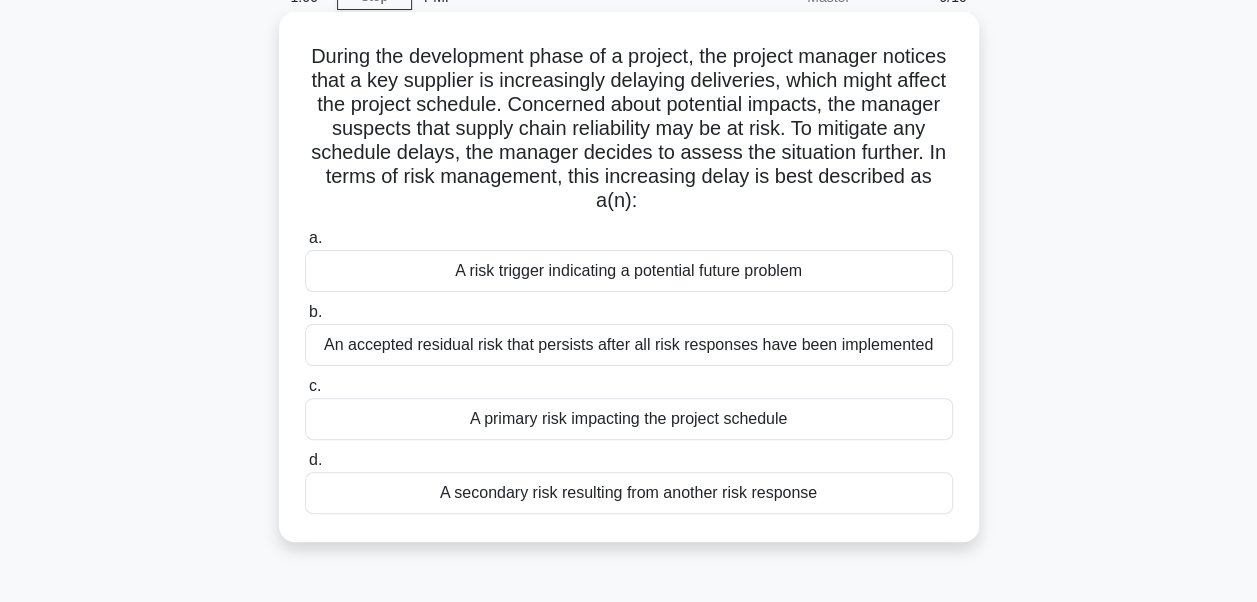 click on "A primary risk impacting the project schedule" at bounding box center [629, 419] 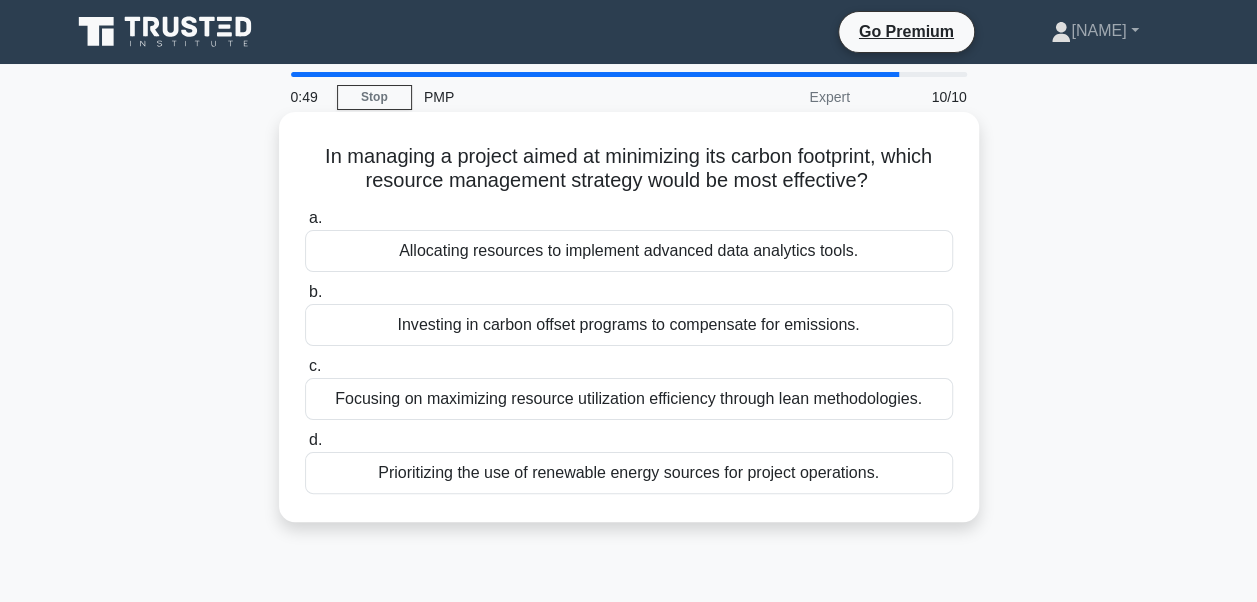 scroll, scrollTop: 100, scrollLeft: 0, axis: vertical 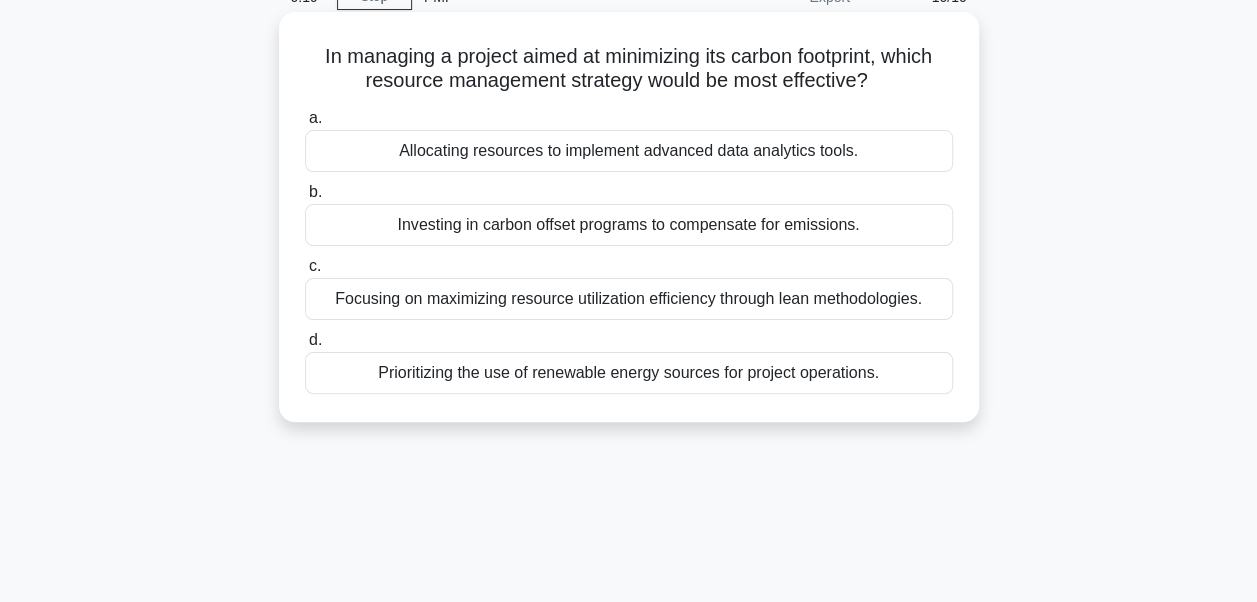click on "Prioritizing the use of renewable energy sources for project operations." at bounding box center (629, 373) 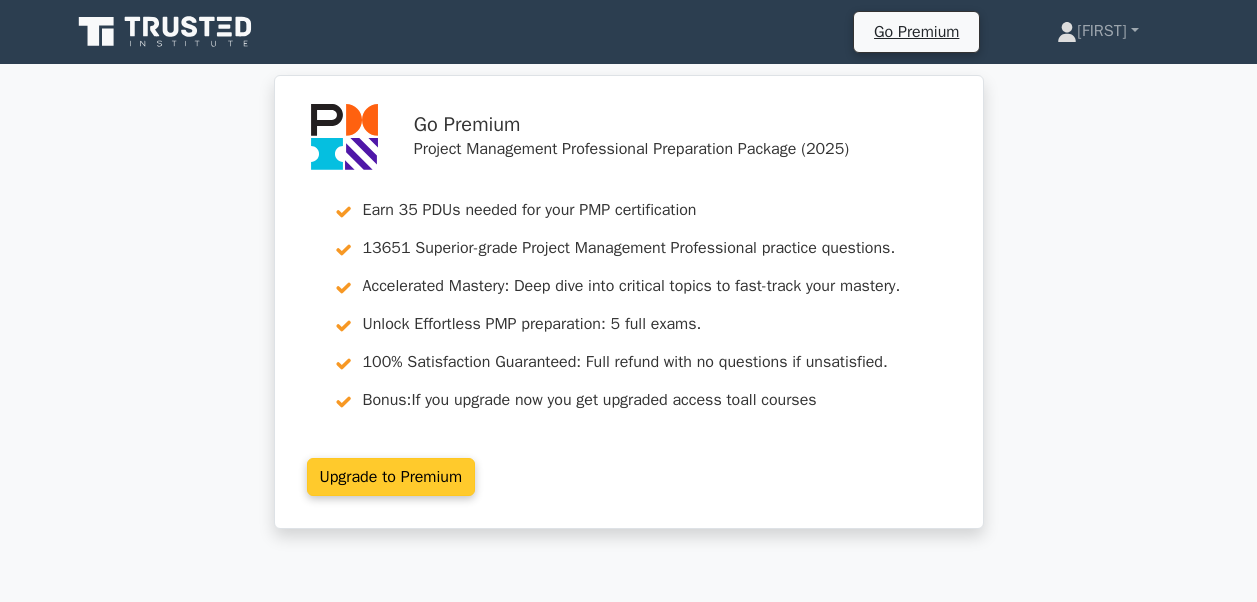 scroll, scrollTop: 0, scrollLeft: 0, axis: both 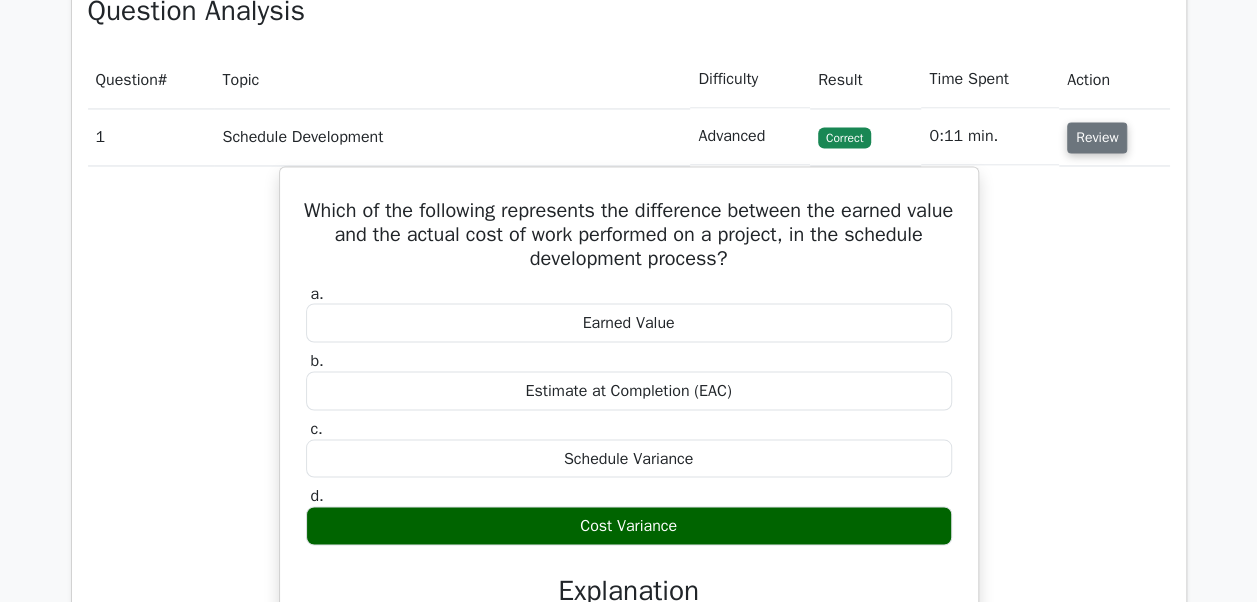click on "Review" at bounding box center [1097, 137] 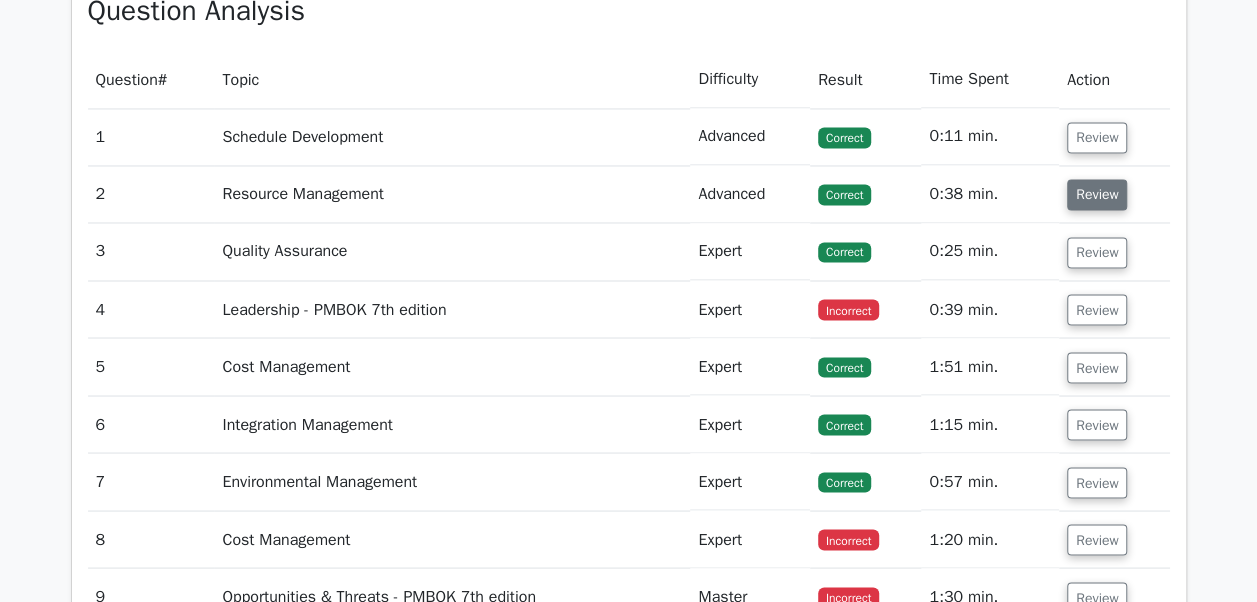 click on "Review" at bounding box center (1097, 194) 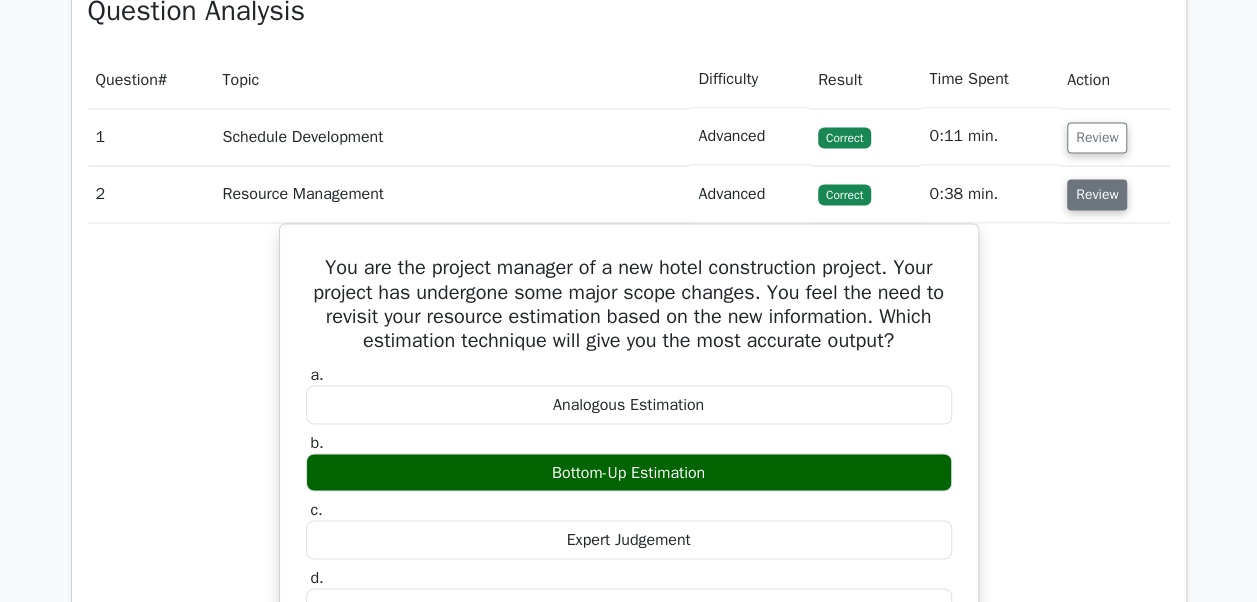 click on "Review" at bounding box center (1097, 194) 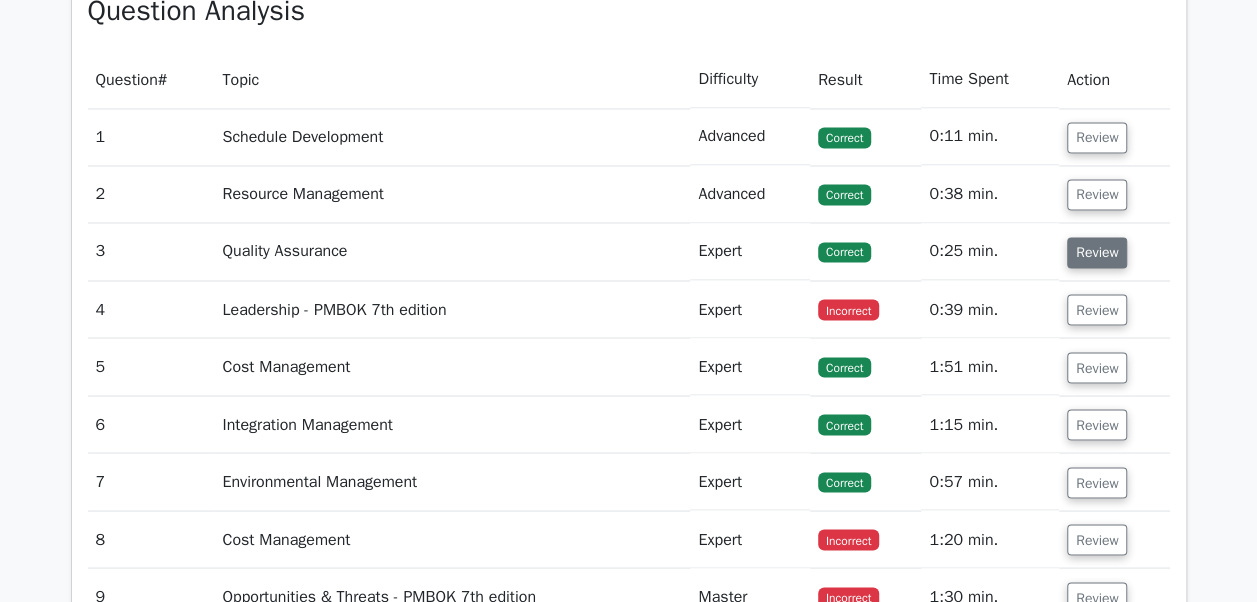 click on "Review" at bounding box center [1097, 252] 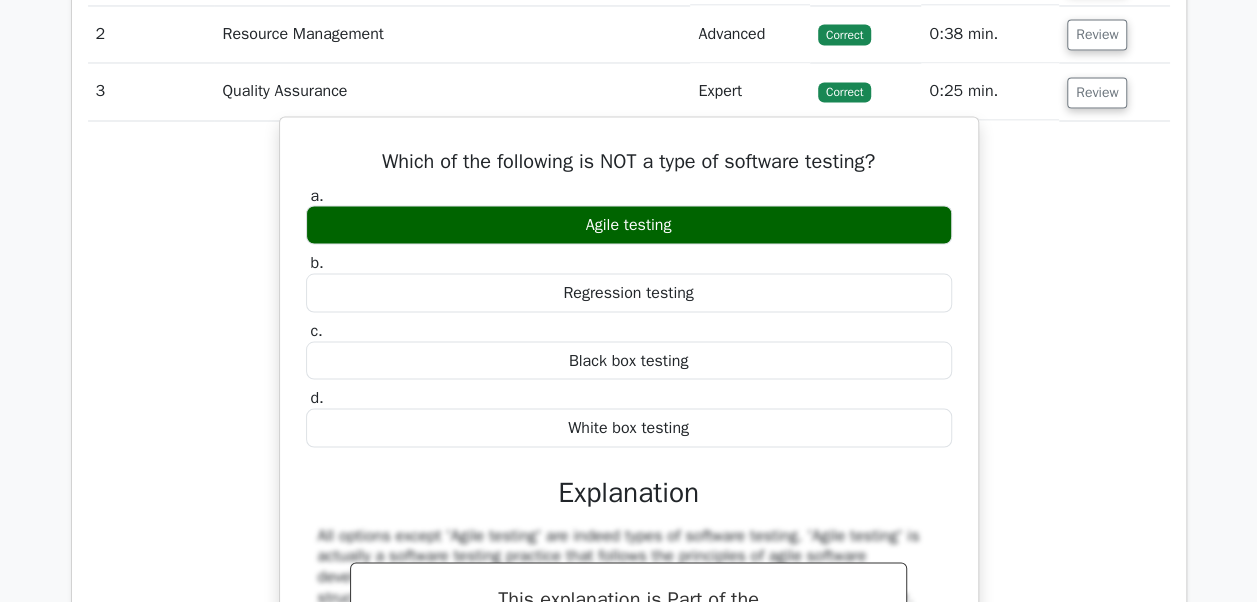 scroll, scrollTop: 1600, scrollLeft: 0, axis: vertical 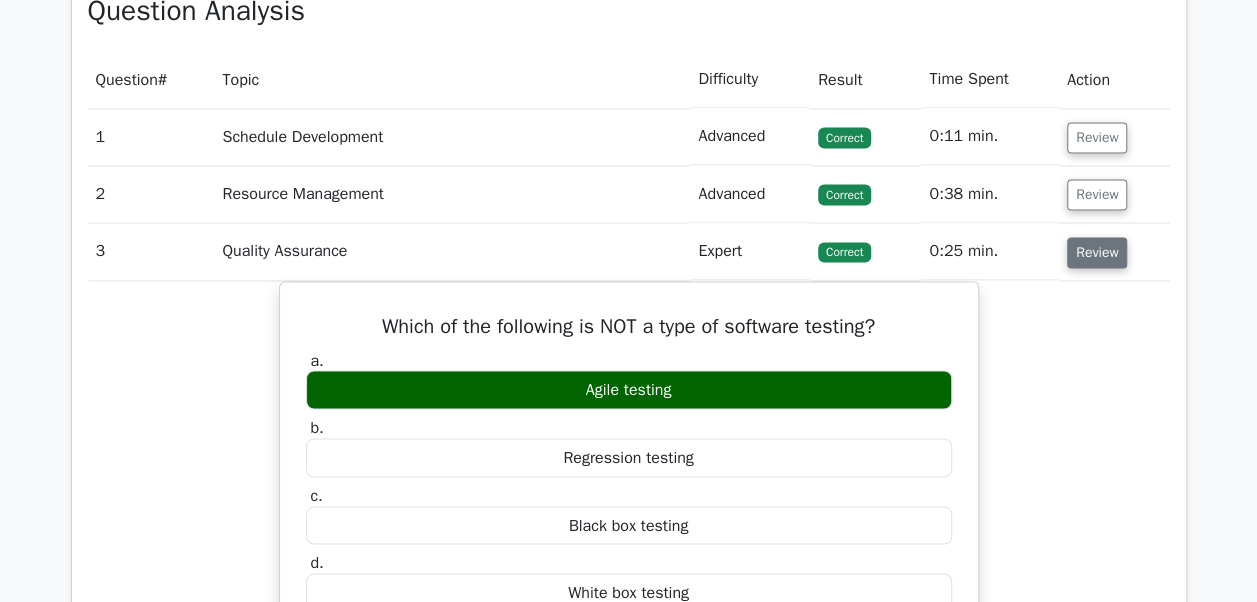 click on "Review" at bounding box center [1097, 252] 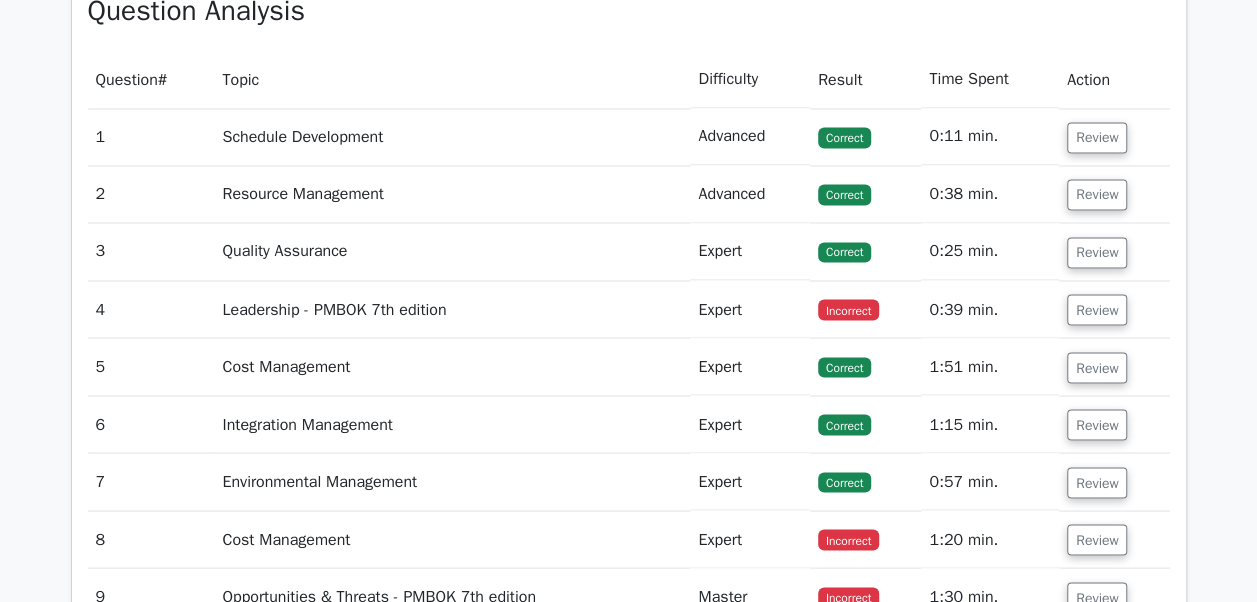 click on "Review" at bounding box center (1114, 309) 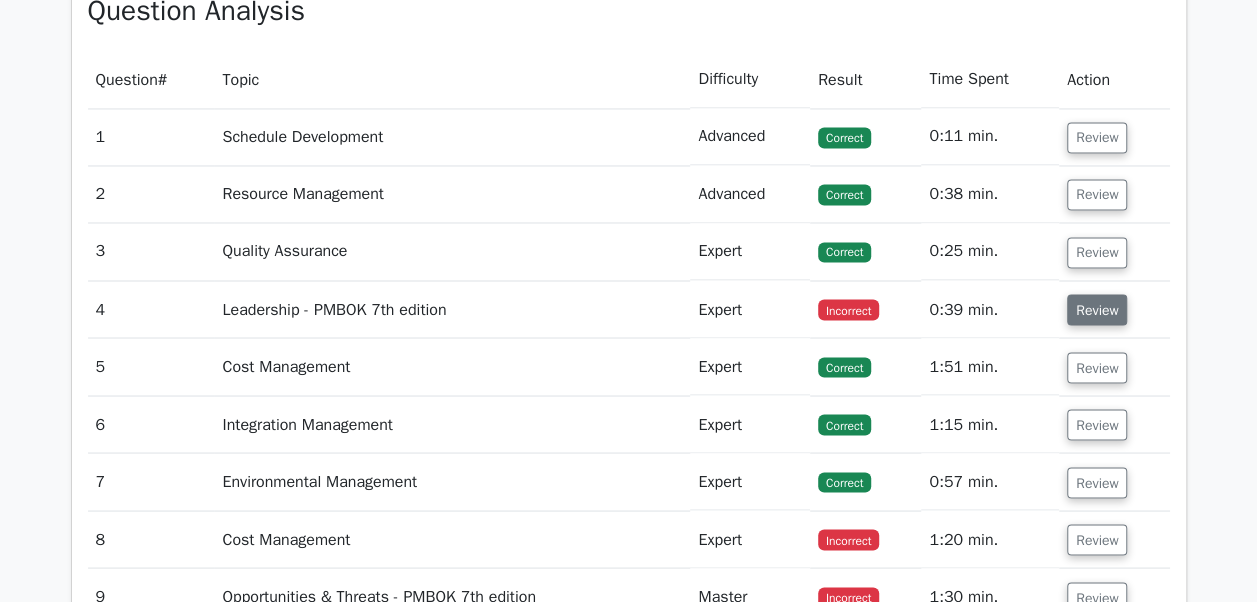 click on "Review" at bounding box center (1097, 309) 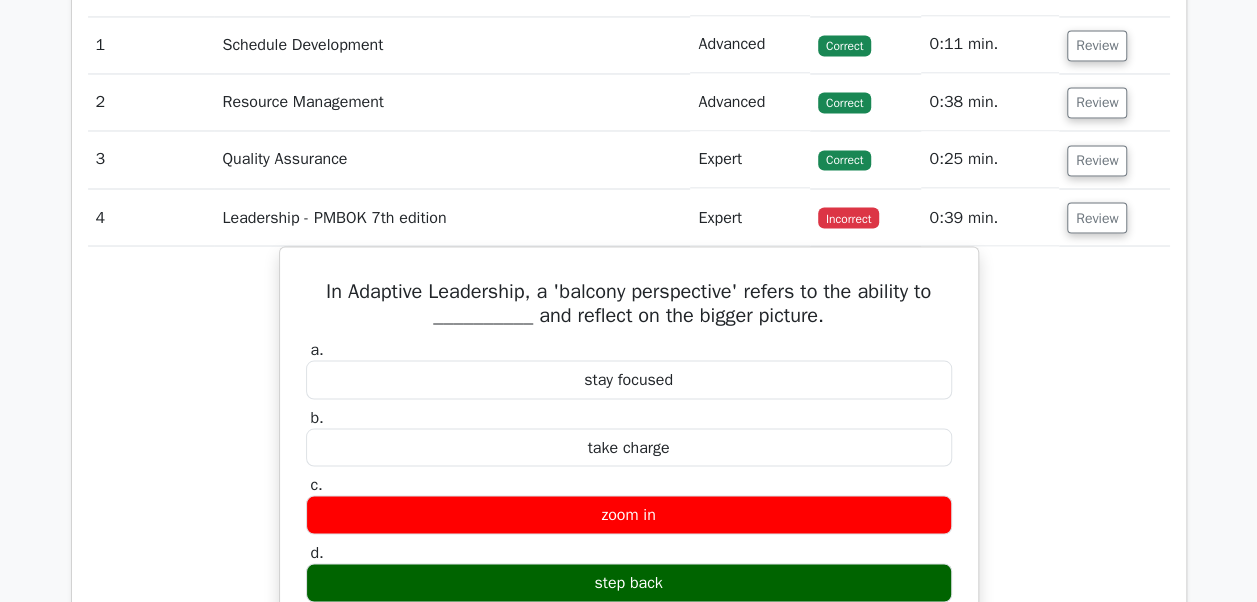 scroll, scrollTop: 1800, scrollLeft: 0, axis: vertical 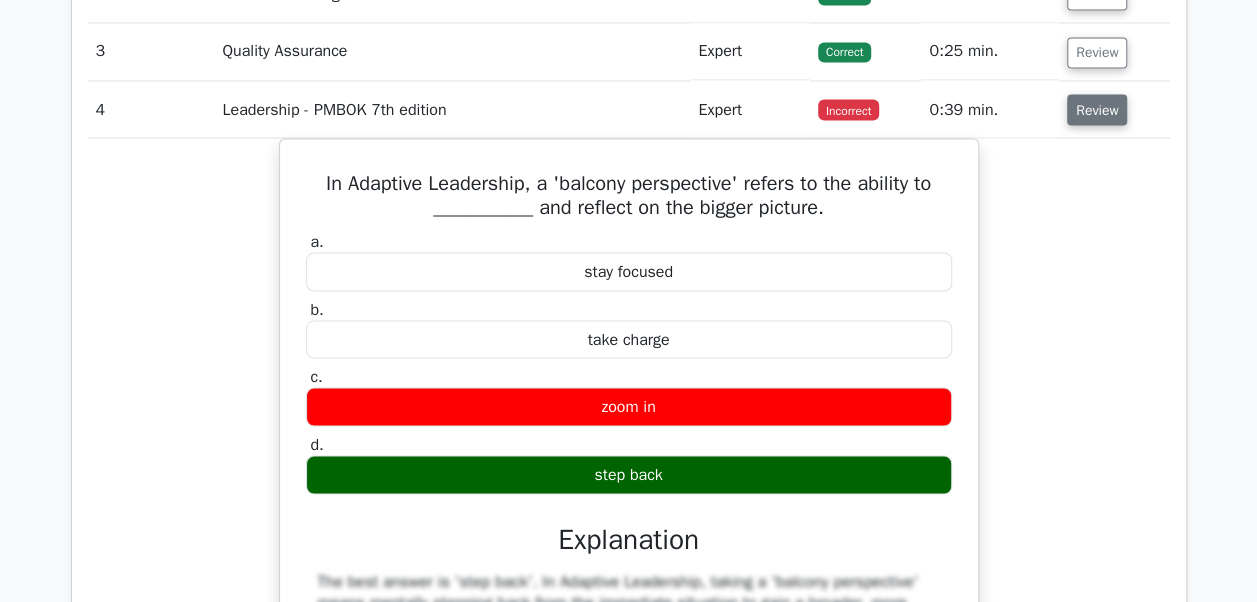 click on "Review" at bounding box center (1097, 109) 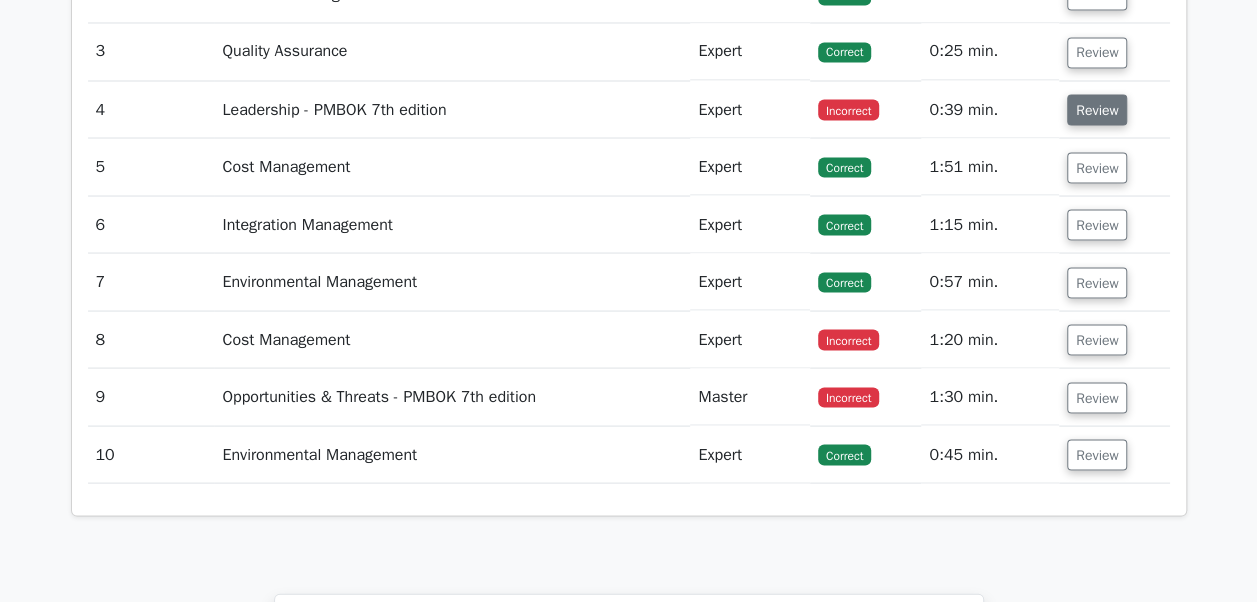 click on "Review" at bounding box center (1097, 109) 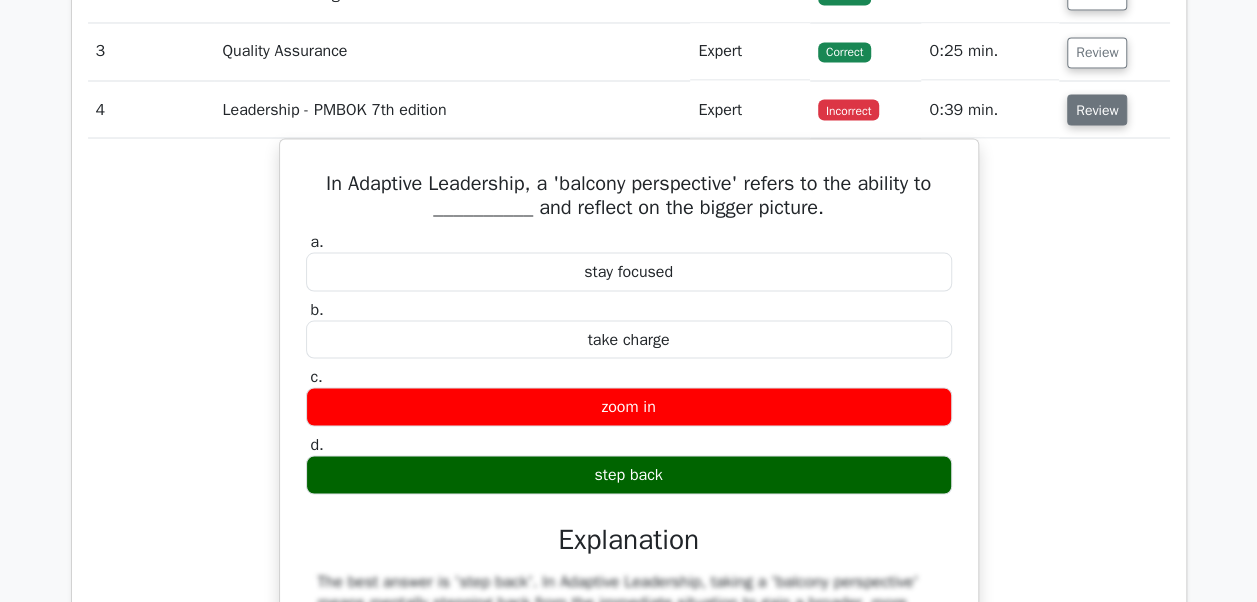click on "Review" at bounding box center (1097, 109) 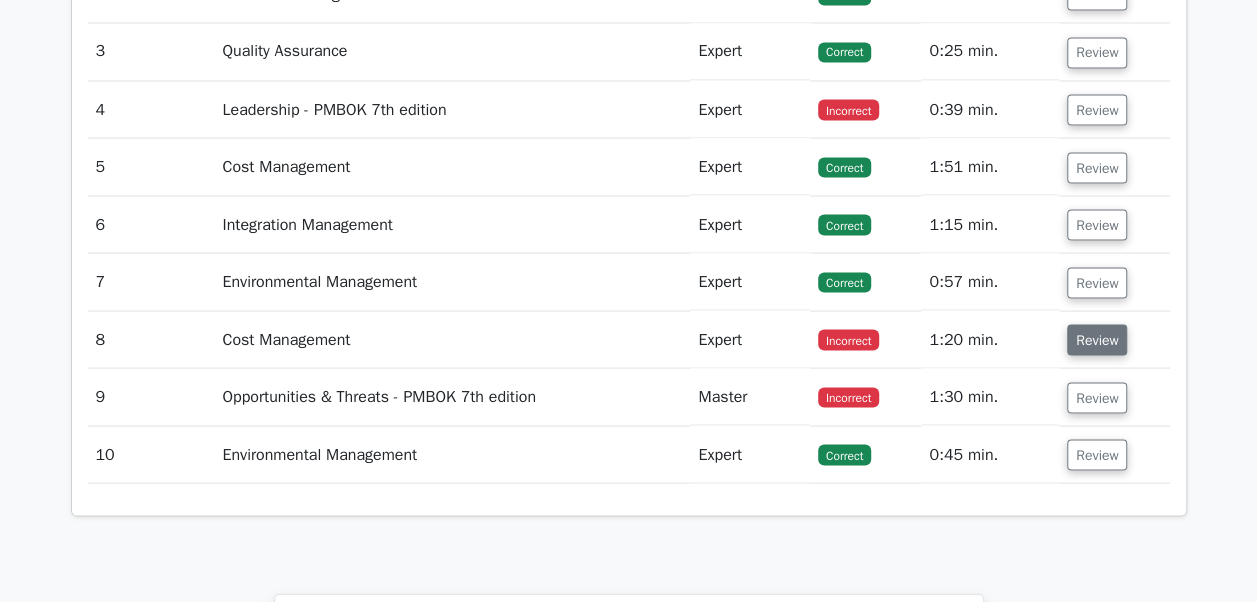 click on "Review" at bounding box center [1097, 339] 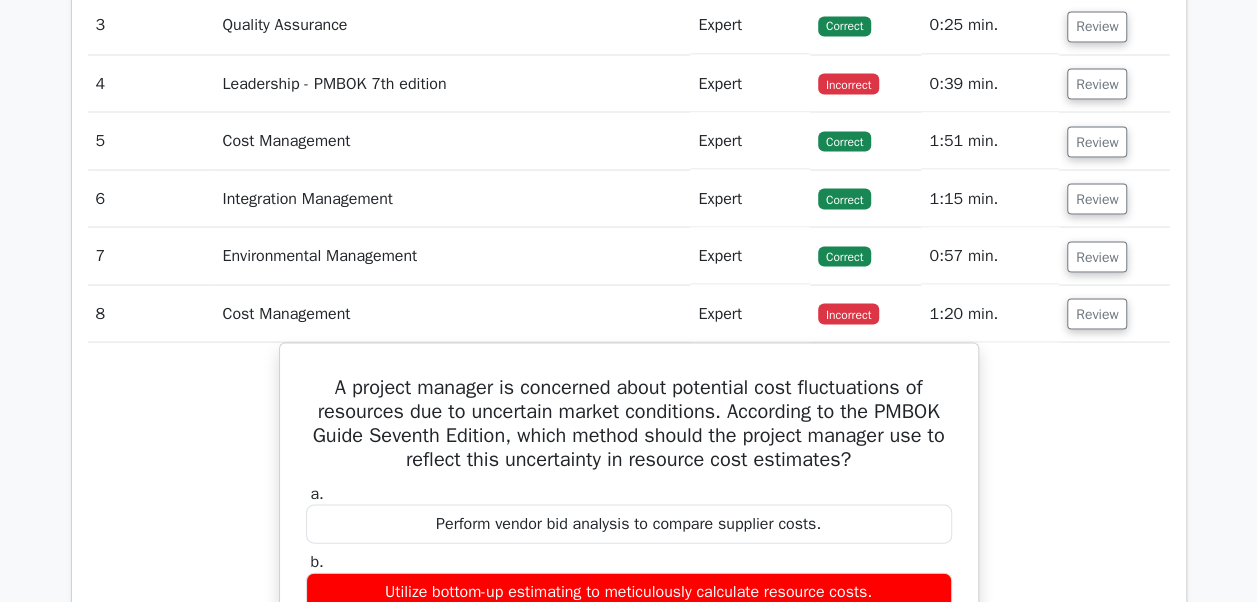 scroll, scrollTop: 1800, scrollLeft: 0, axis: vertical 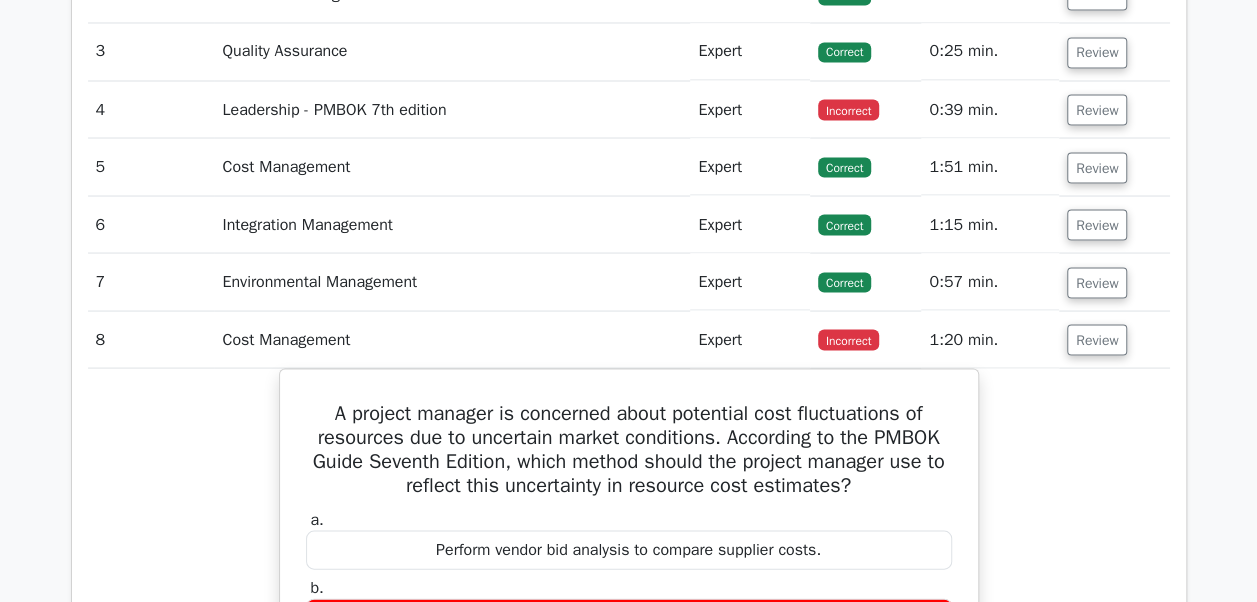 click on "Review" at bounding box center [1114, 339] 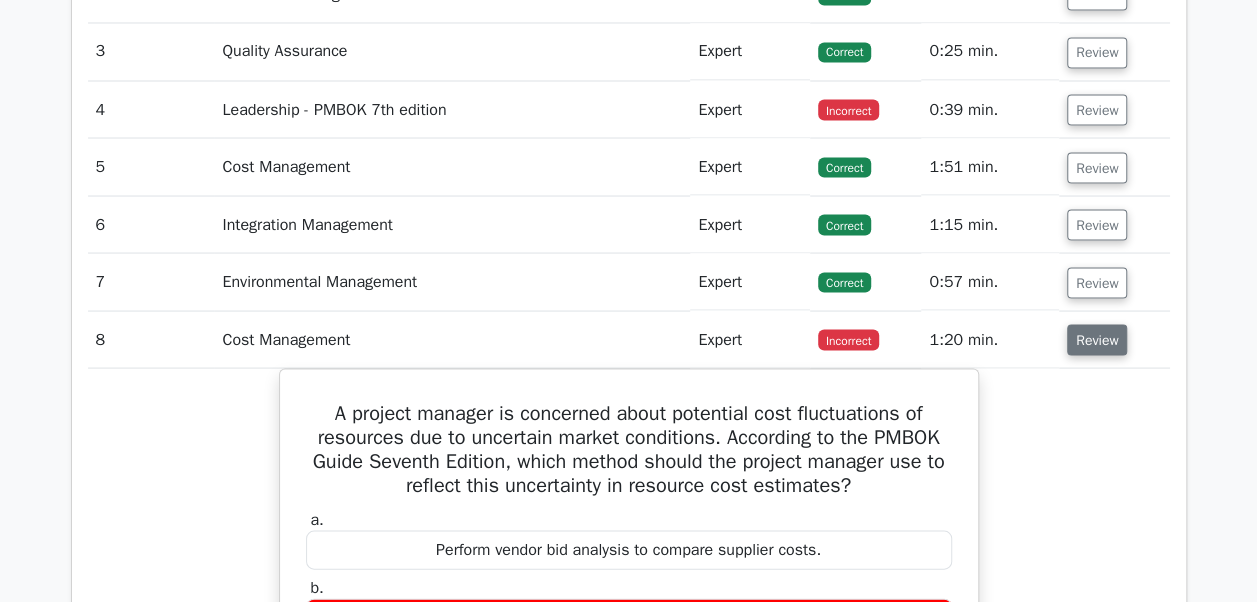 click on "Review" at bounding box center [1097, 339] 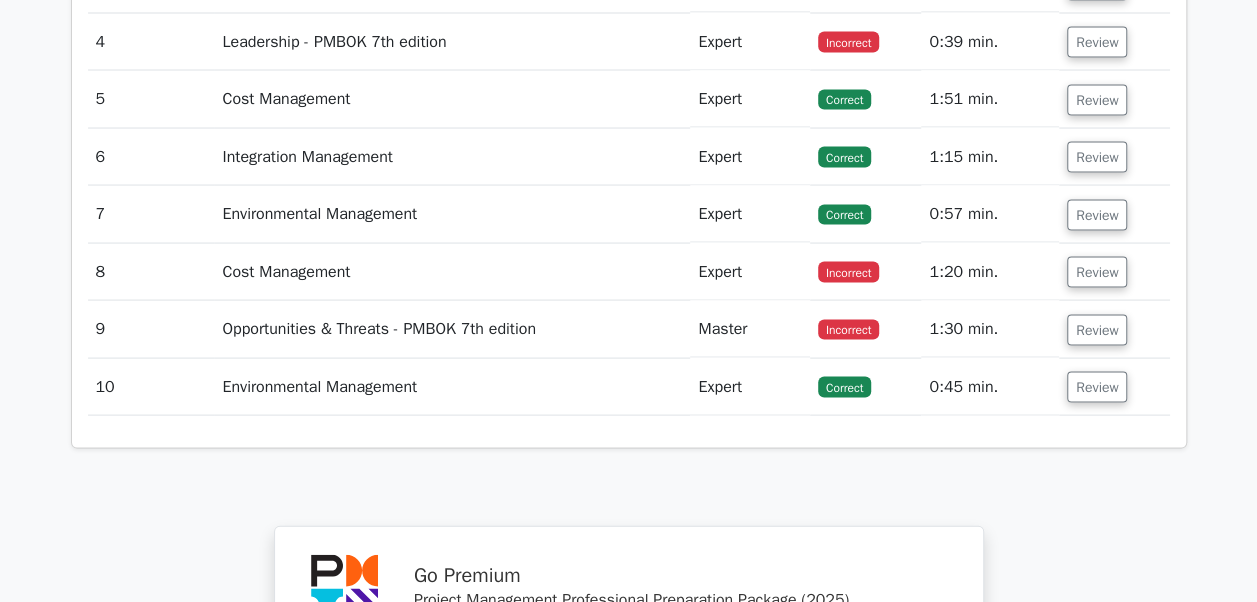 scroll, scrollTop: 2000, scrollLeft: 0, axis: vertical 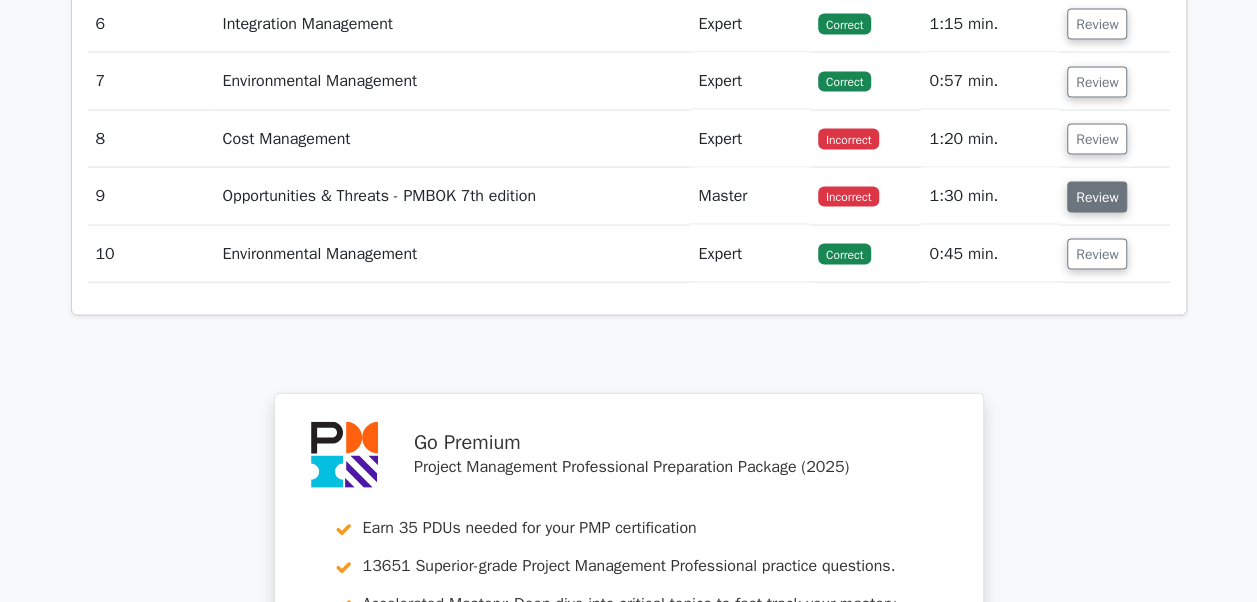 click on "Review" at bounding box center (1097, 197) 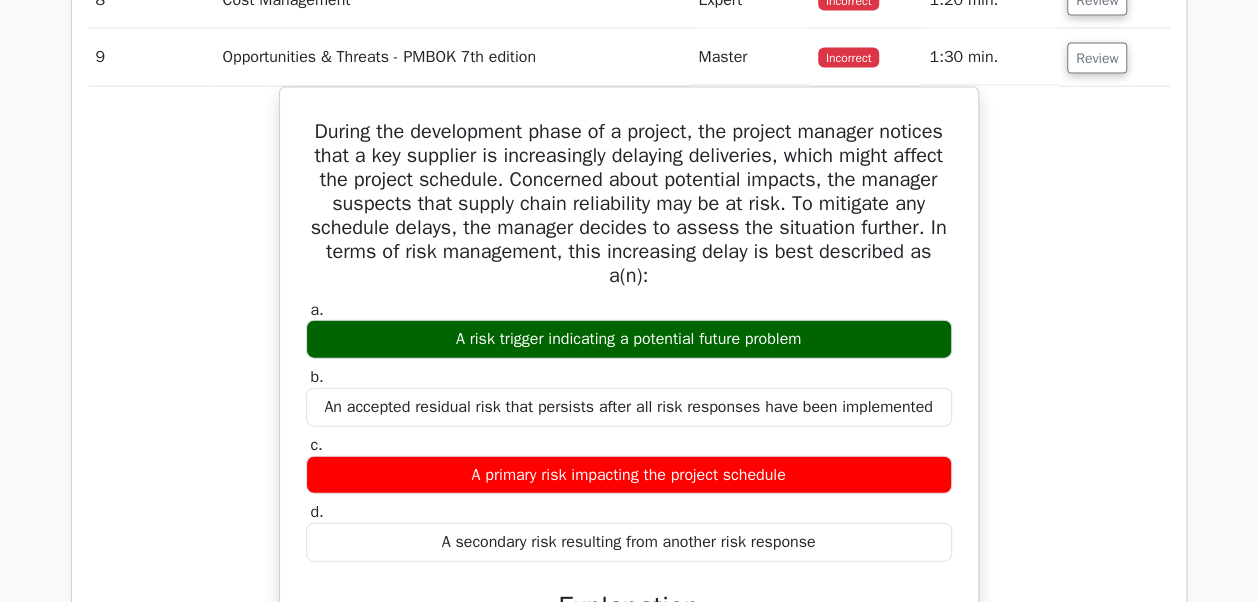 scroll, scrollTop: 2200, scrollLeft: 0, axis: vertical 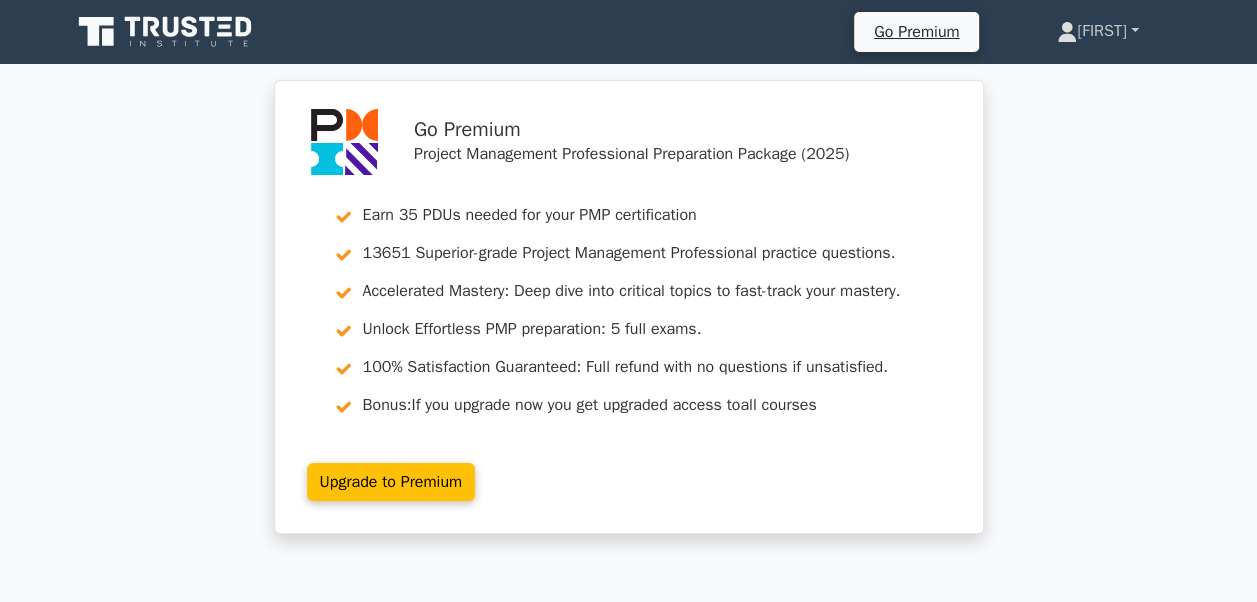 click on "[PERSON]" at bounding box center [1097, 31] 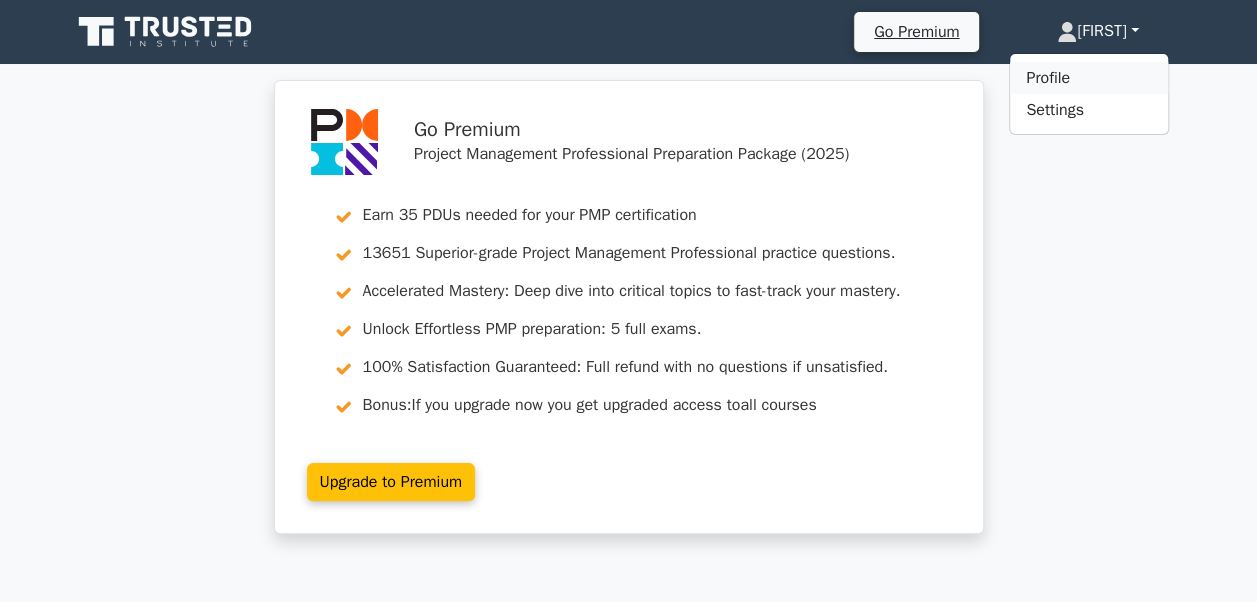 click on "Profile" at bounding box center [1089, 78] 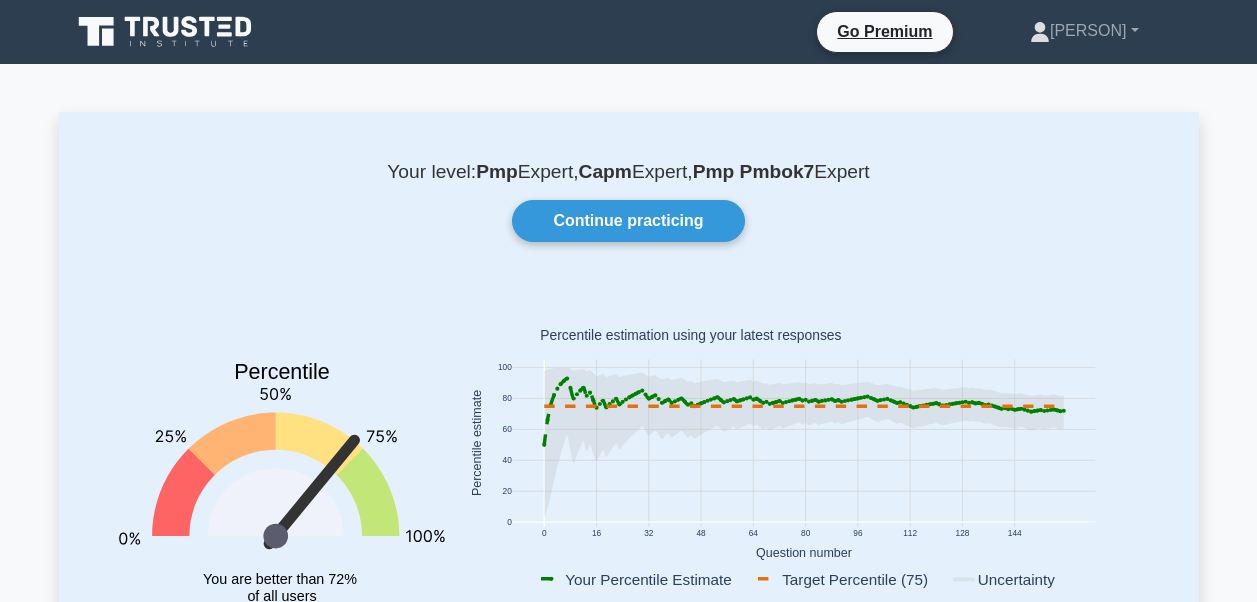 scroll, scrollTop: 0, scrollLeft: 0, axis: both 